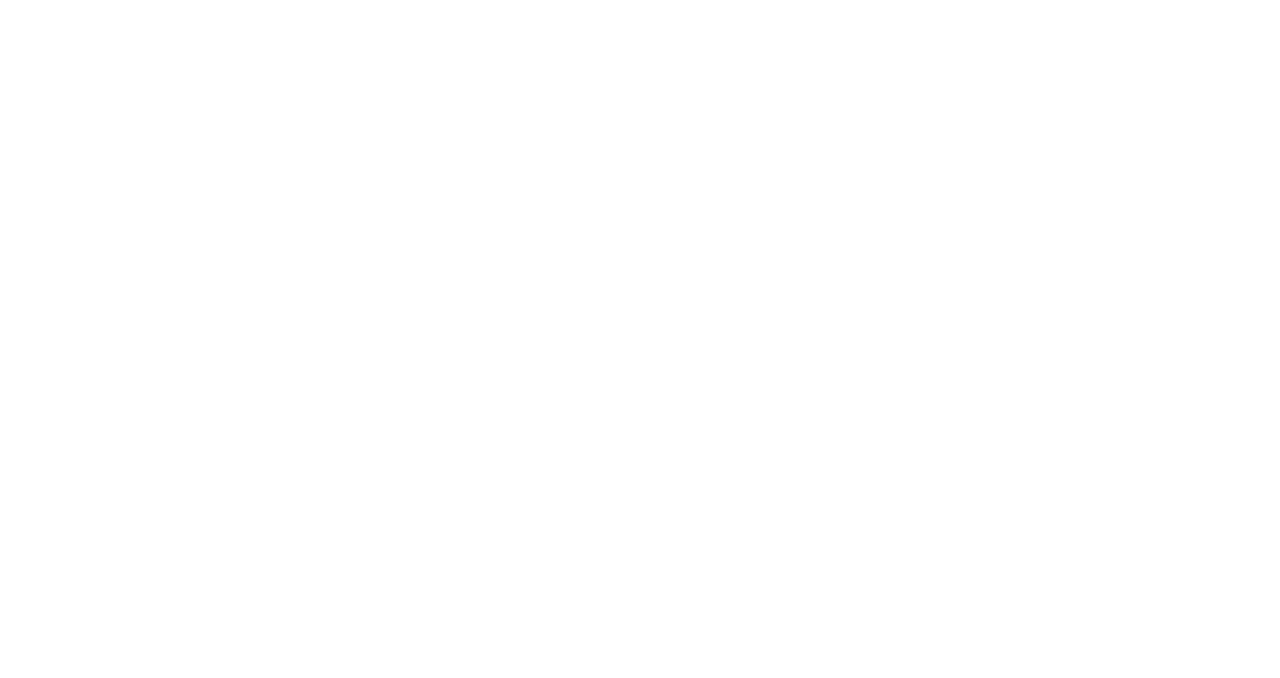 scroll, scrollTop: 0, scrollLeft: 0, axis: both 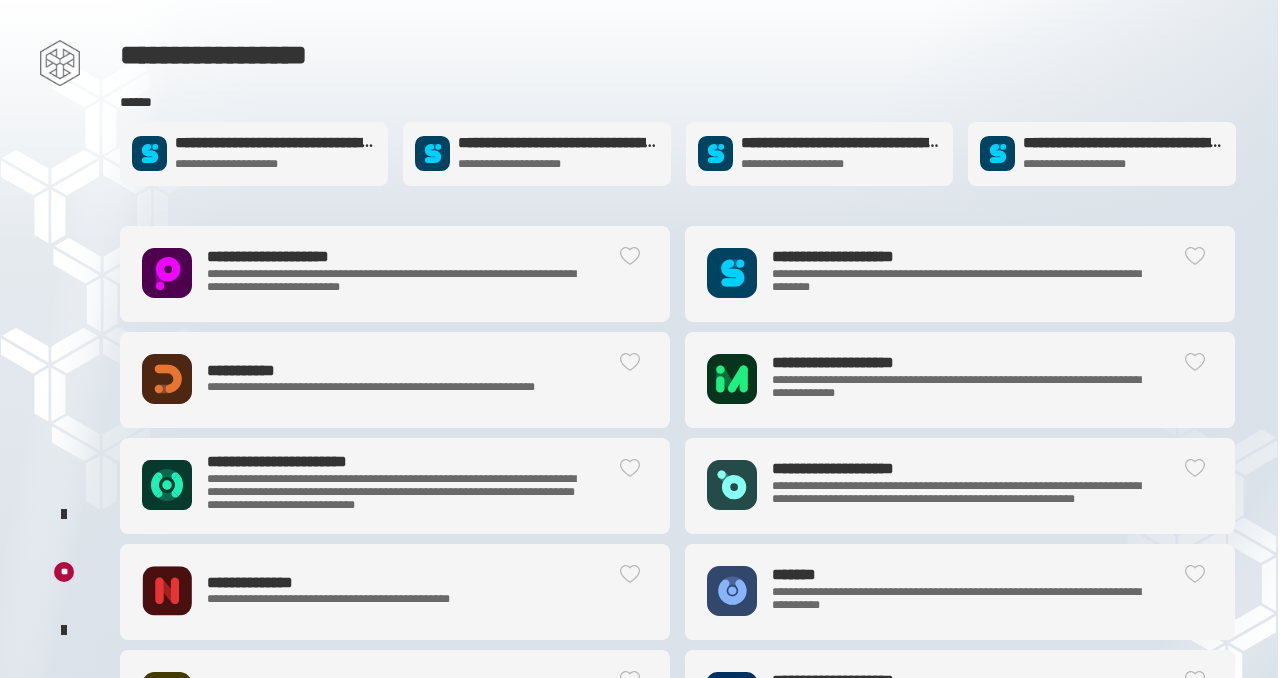 click on "**********" 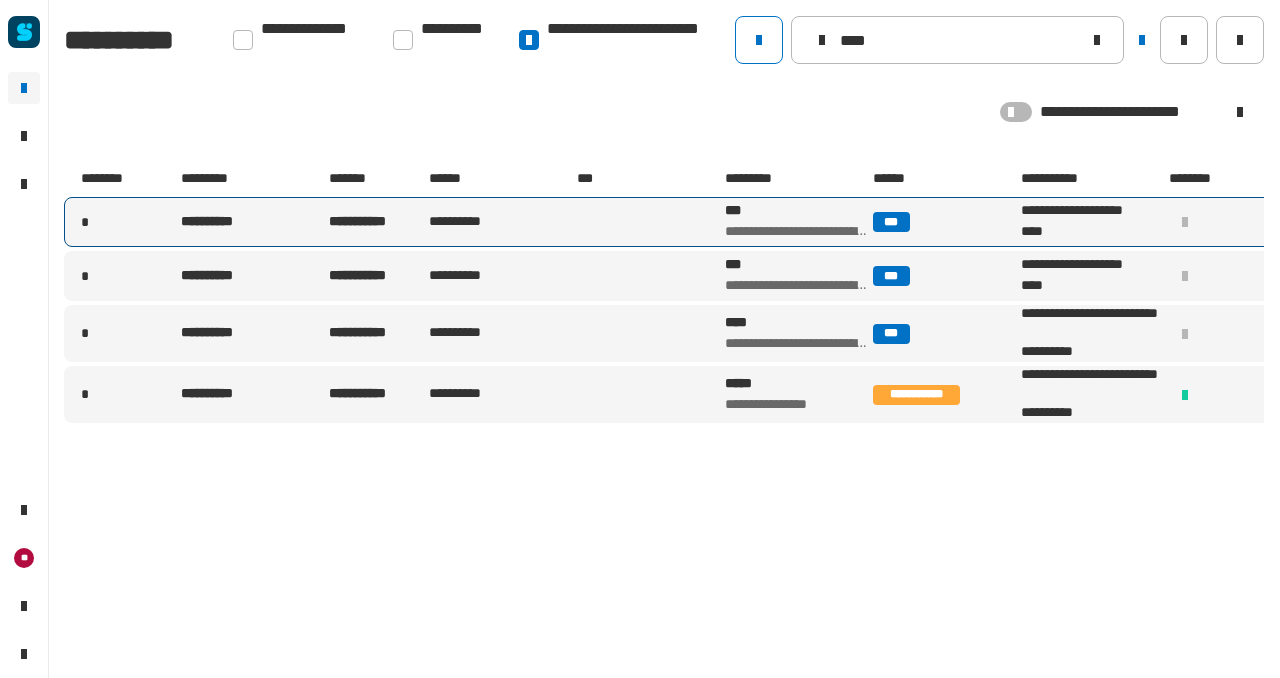 type on "****" 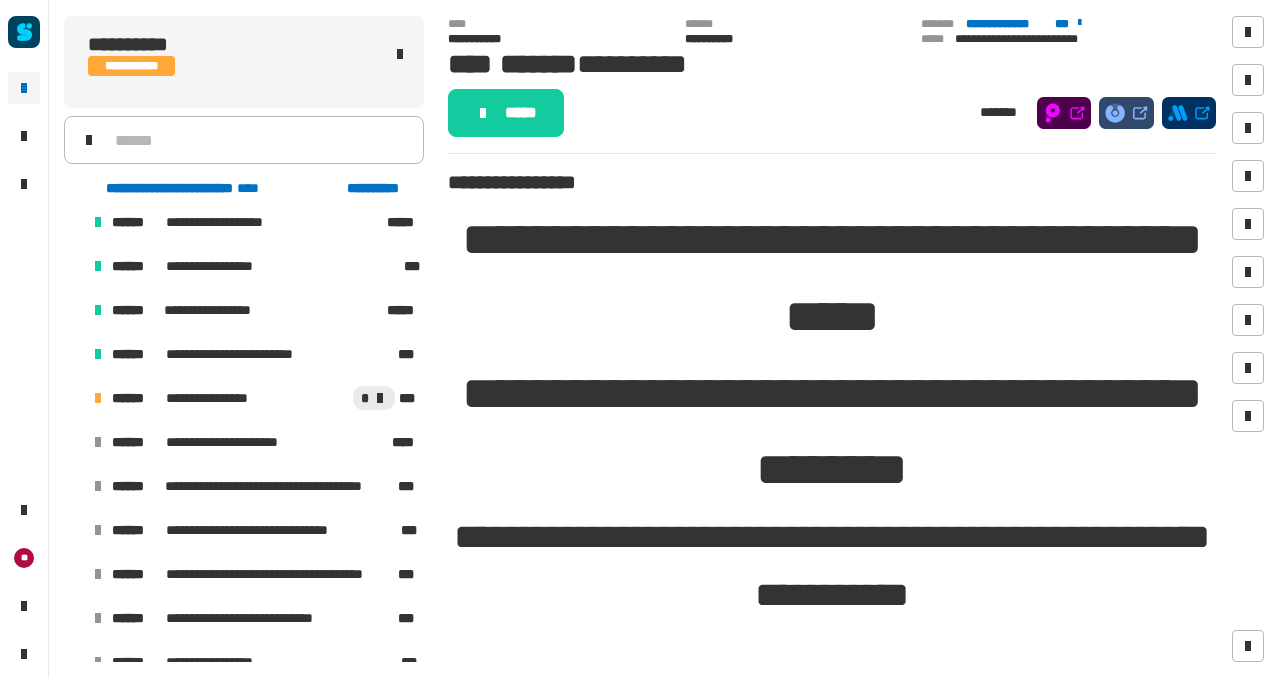 scroll, scrollTop: 1026, scrollLeft: 0, axis: vertical 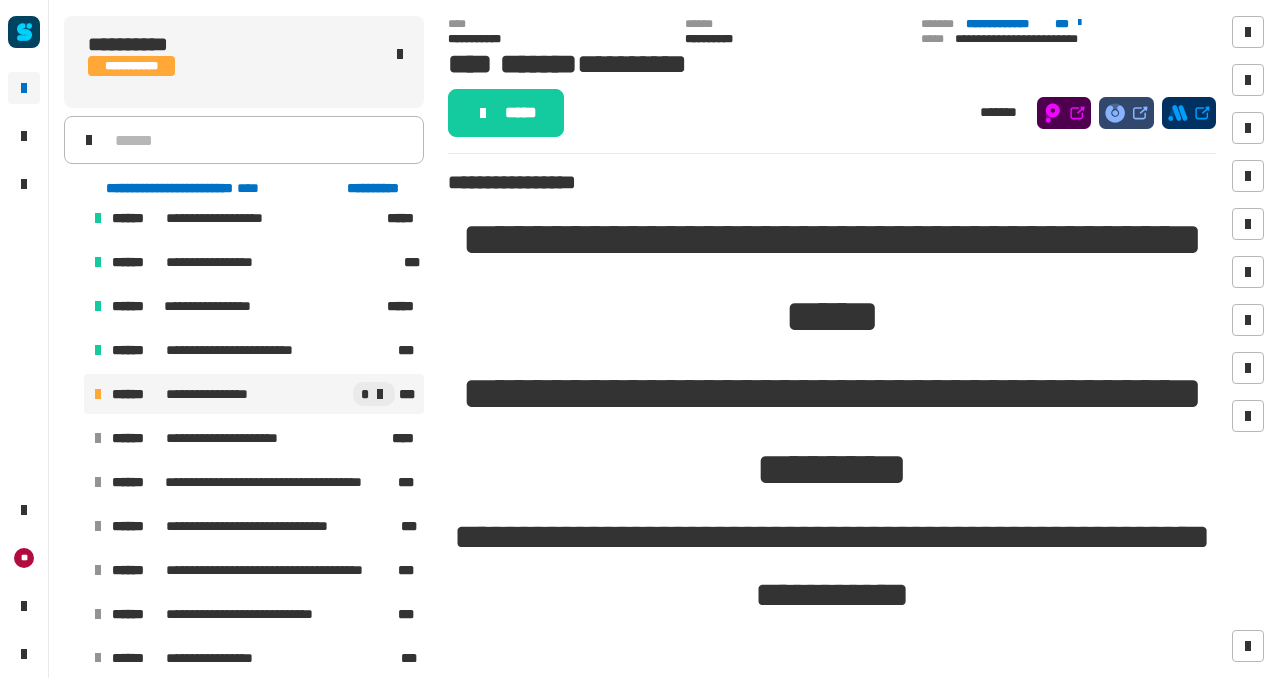 click on "**********" at bounding box center (254, 394) 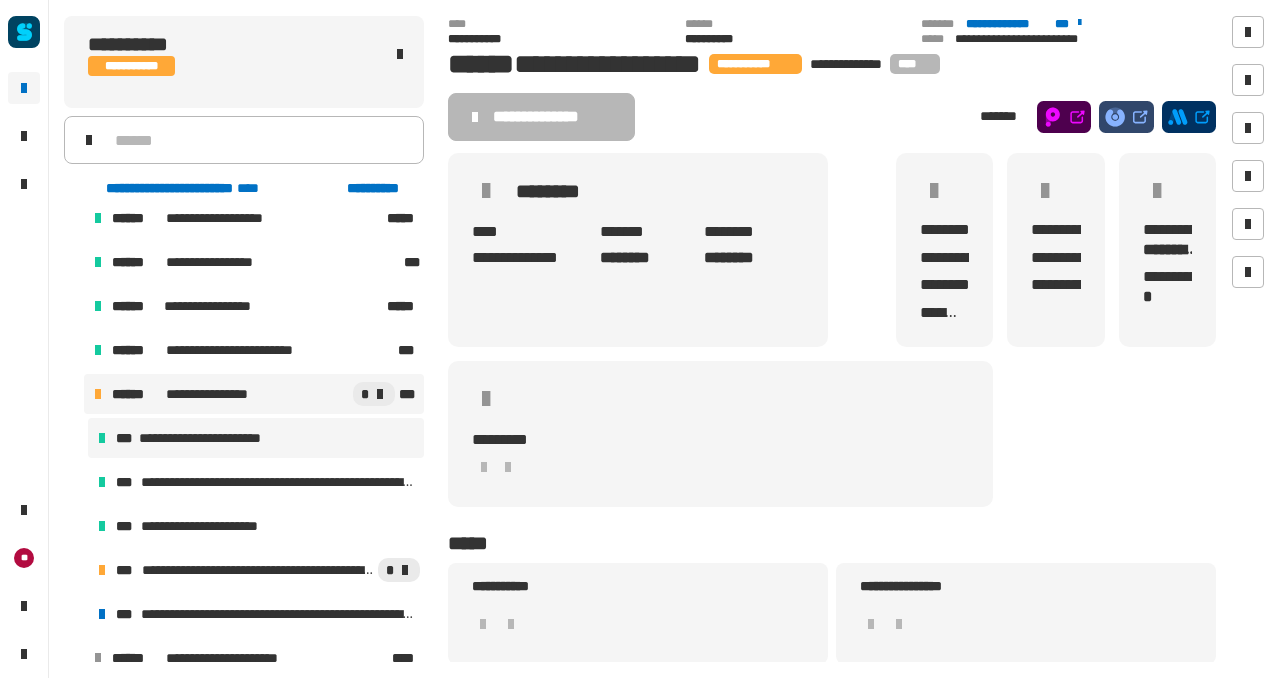 click on "**********" at bounding box center (256, 438) 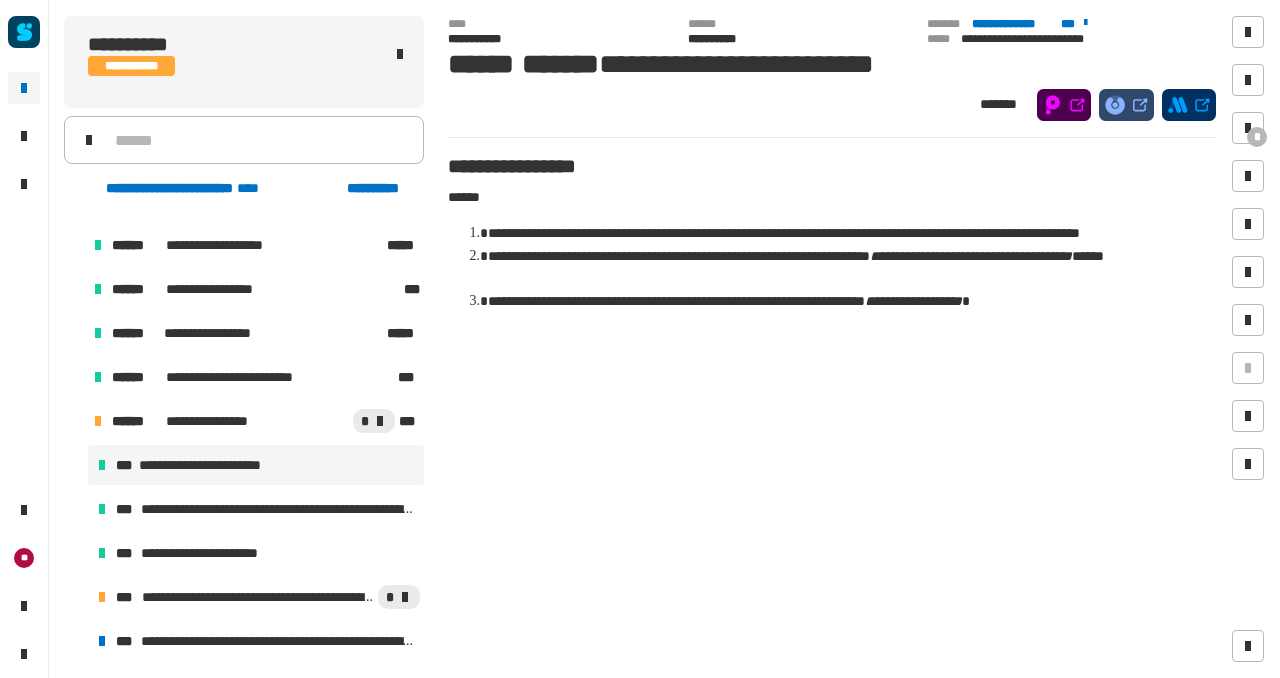 scroll, scrollTop: 1001, scrollLeft: 0, axis: vertical 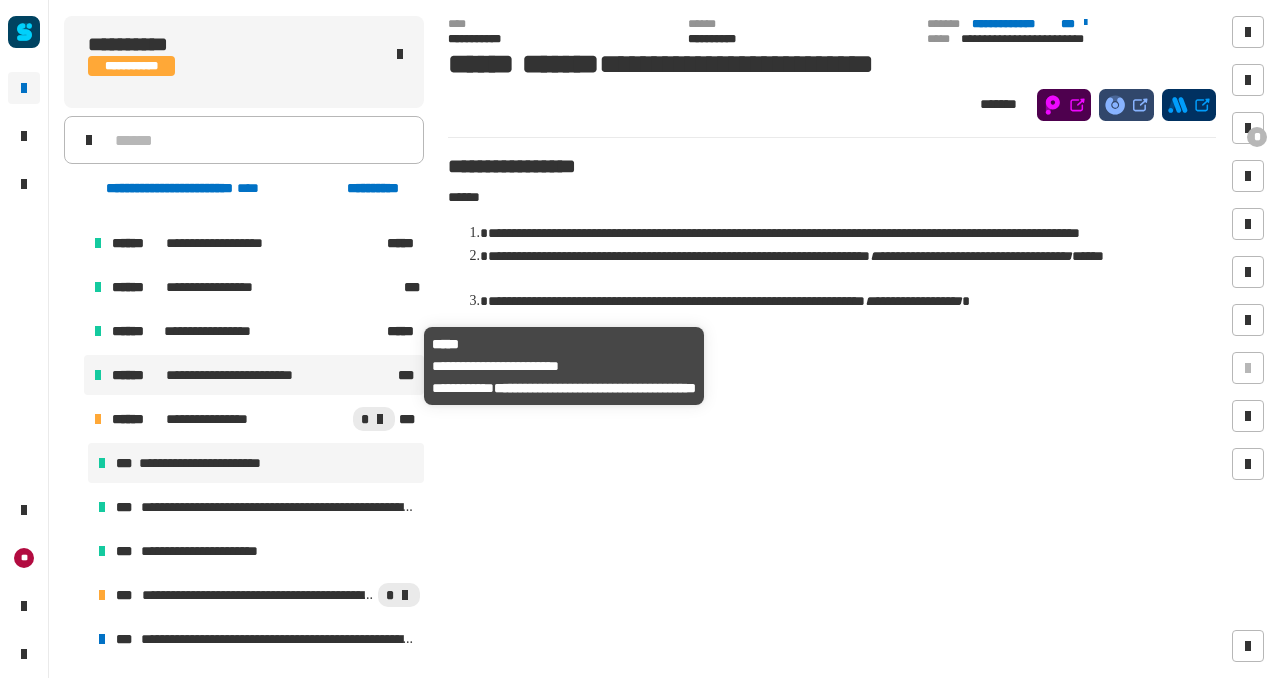 click on "**********" at bounding box center (252, 375) 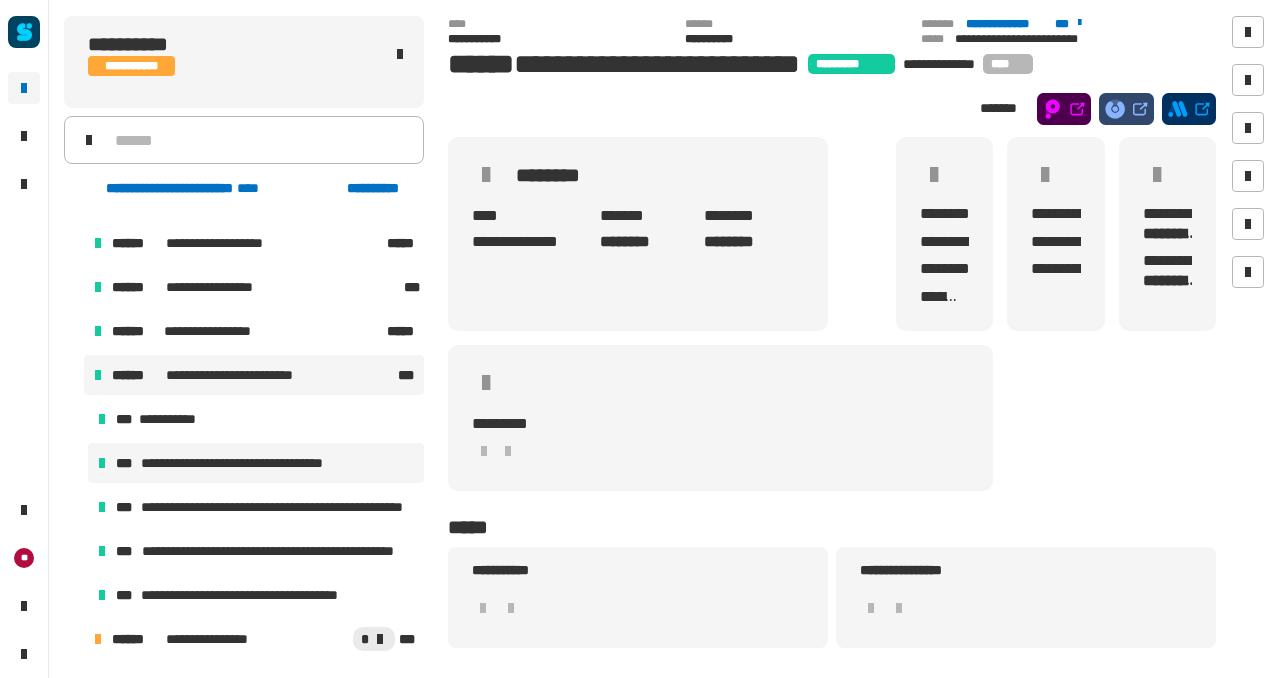 click on "**********" at bounding box center [256, 463] 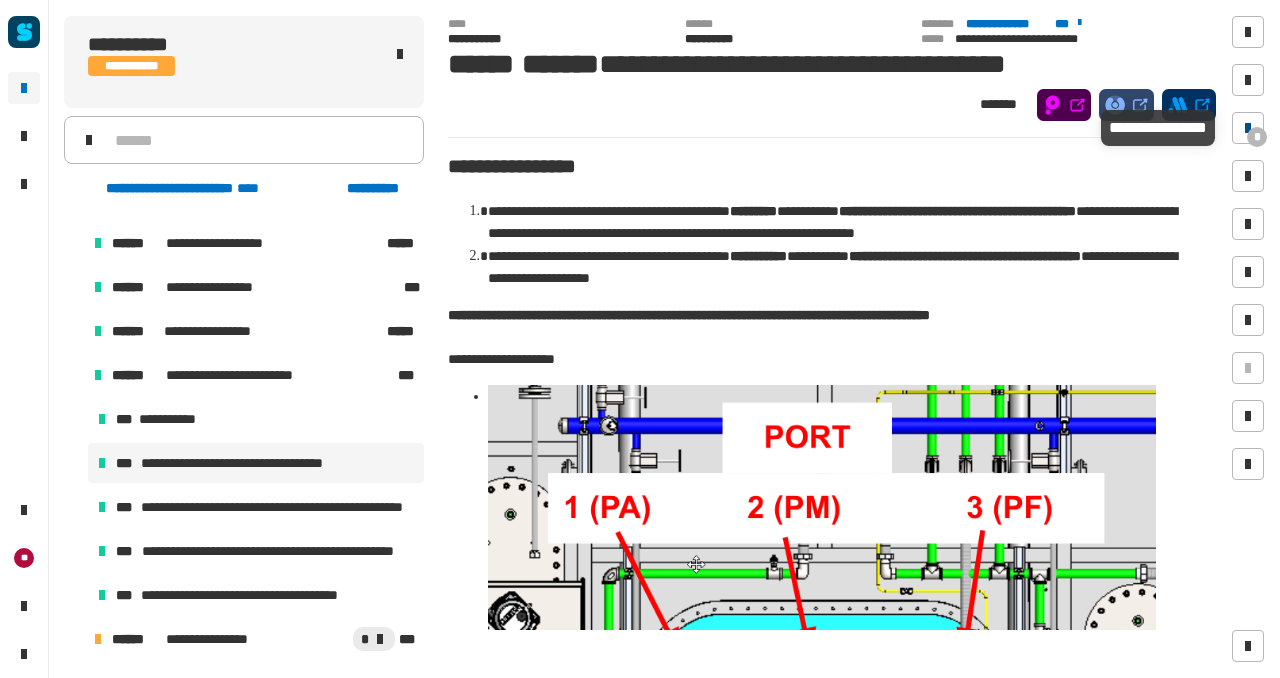 click at bounding box center (1248, 128) 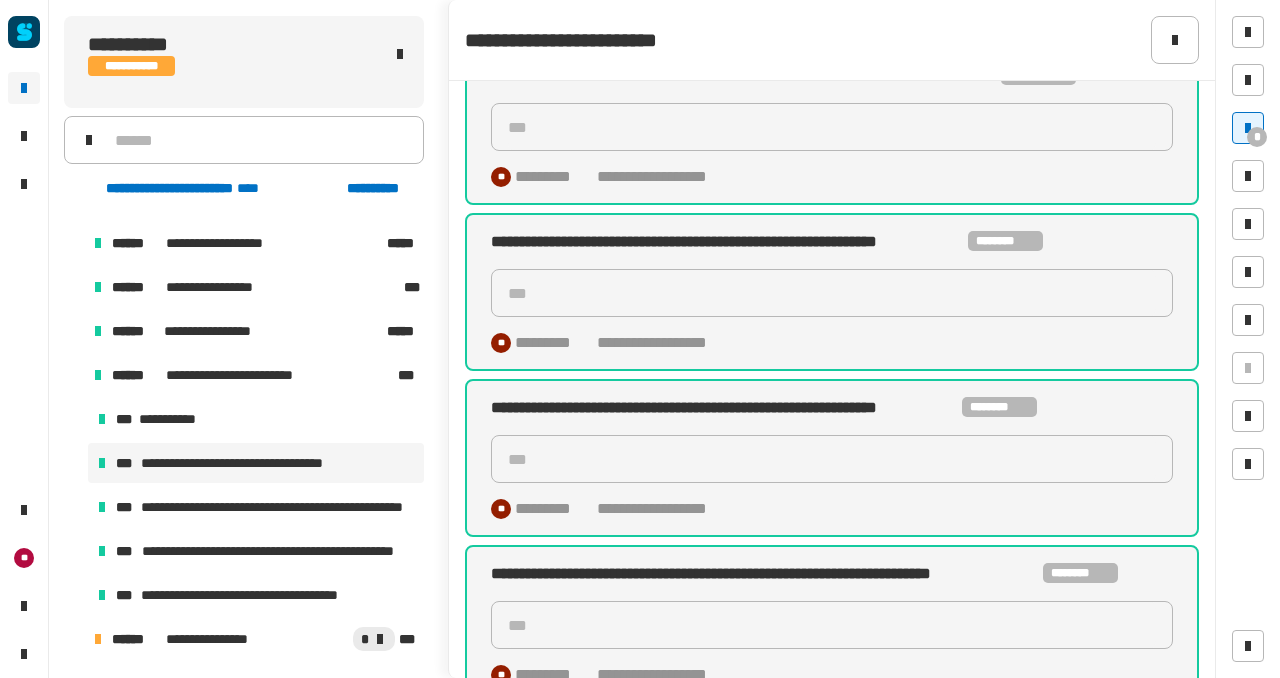 scroll, scrollTop: 407, scrollLeft: 0, axis: vertical 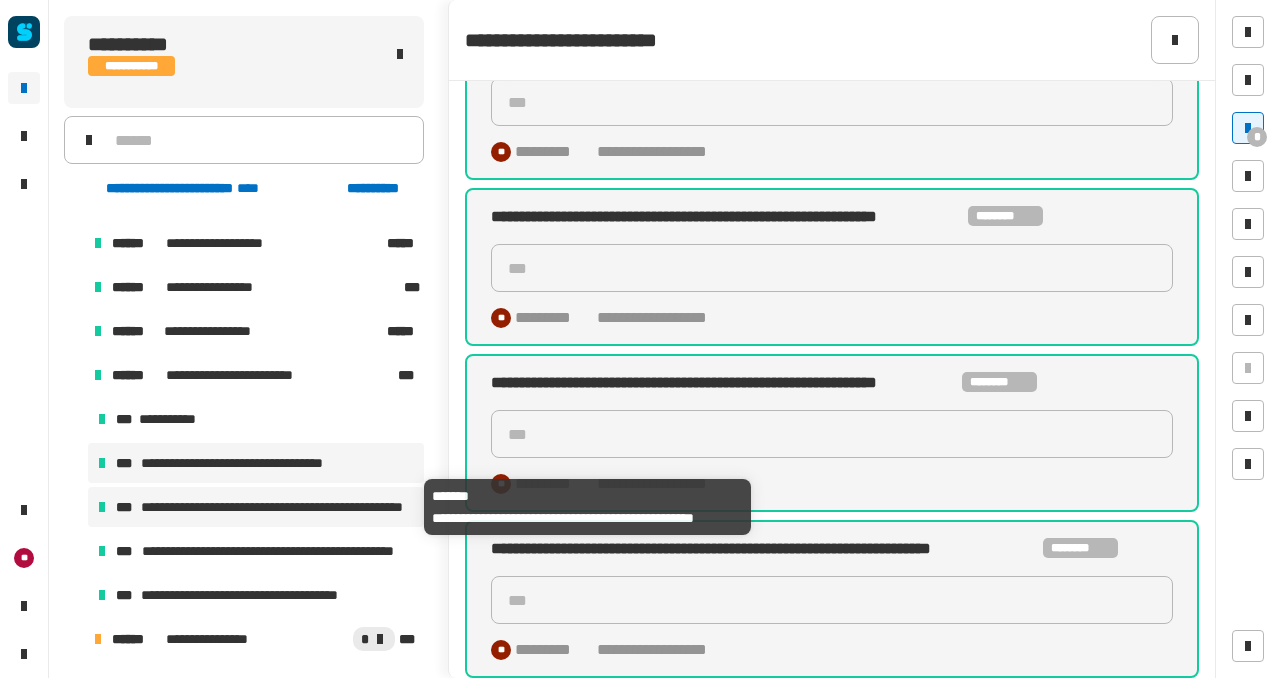 click on "**********" at bounding box center (278, 507) 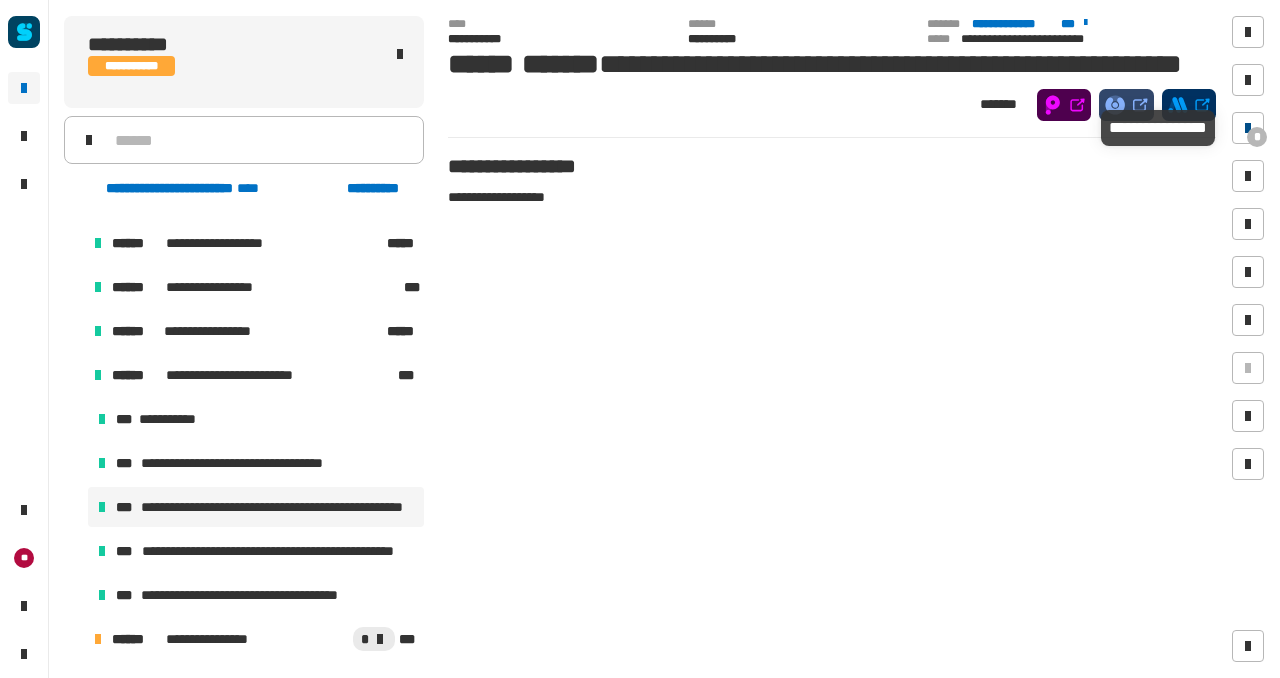 click on "*" at bounding box center [1257, 137] 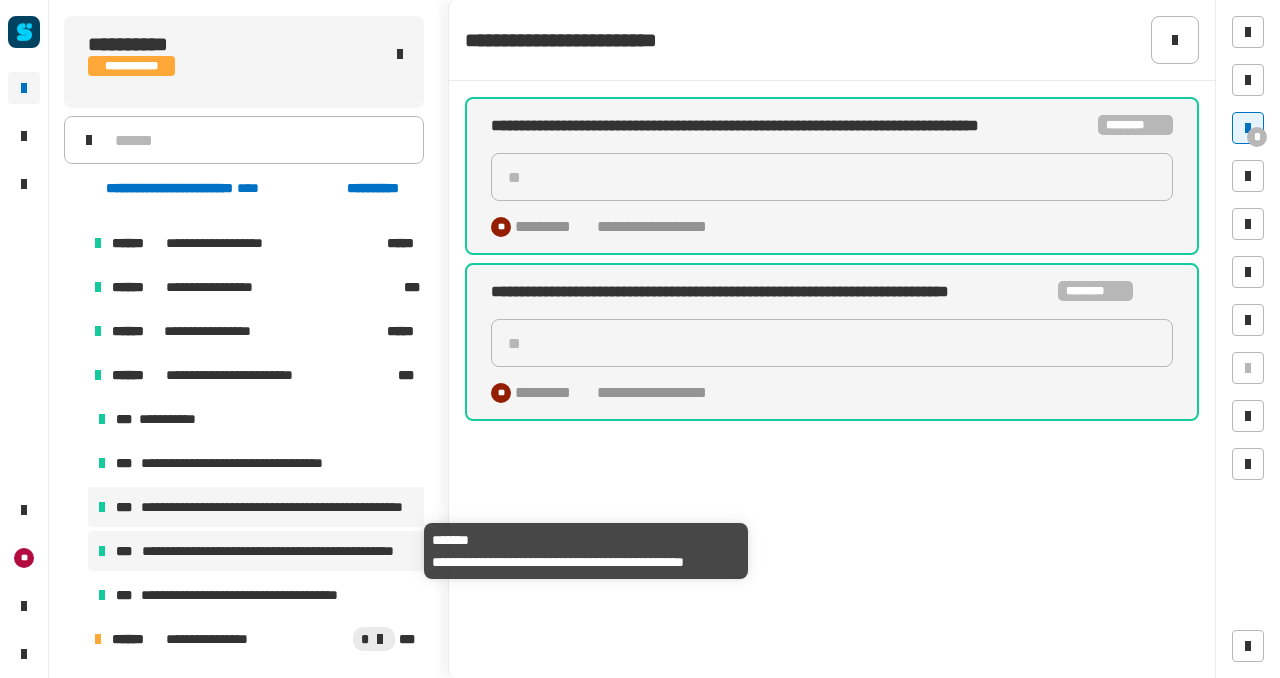 click on "**********" at bounding box center [279, 551] 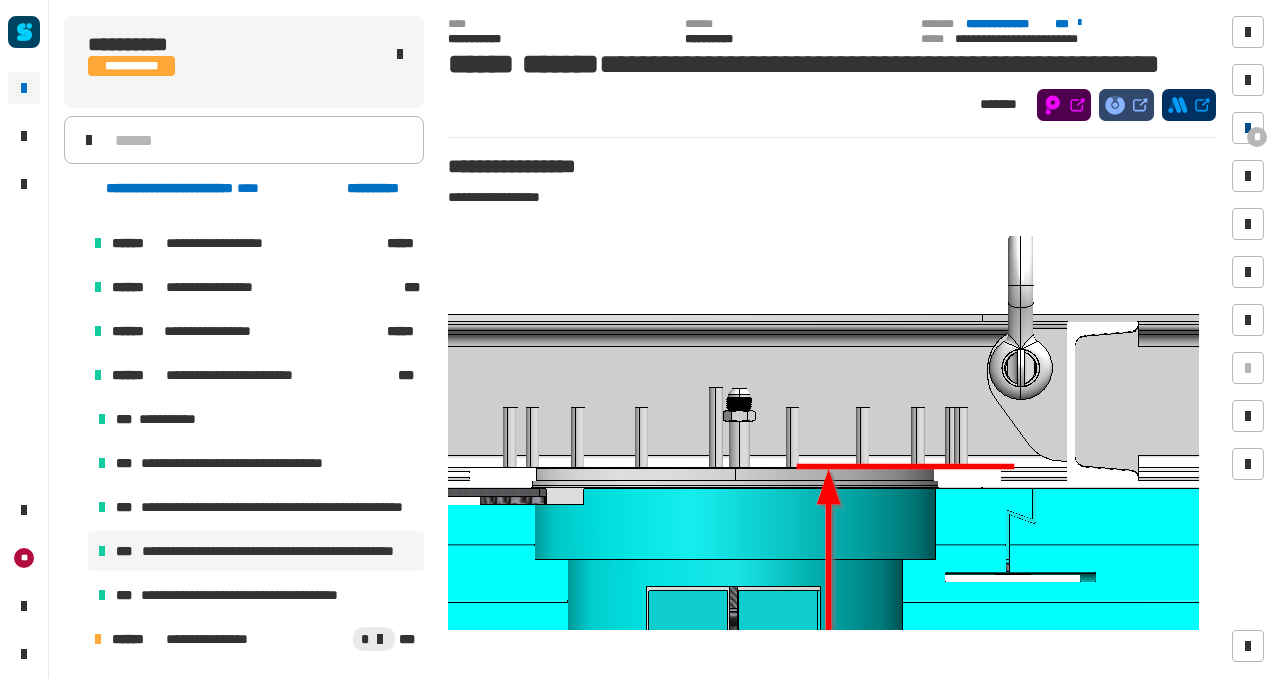 click at bounding box center [1248, 128] 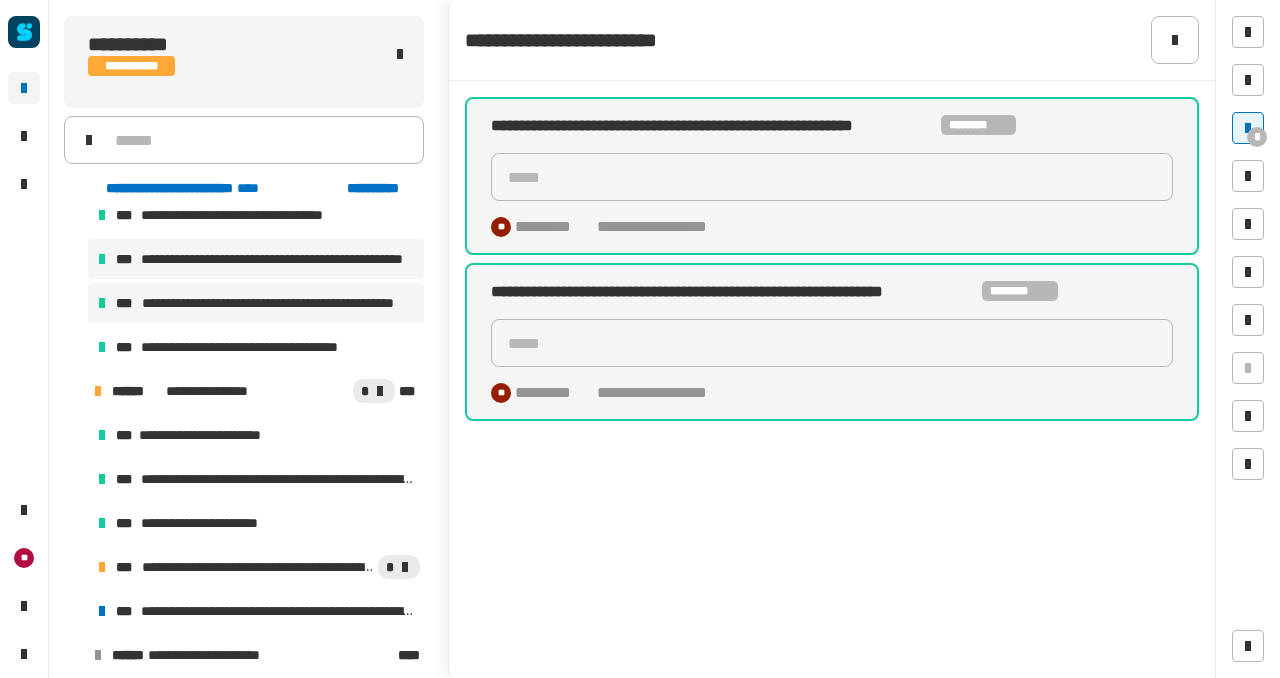 scroll, scrollTop: 1258, scrollLeft: 0, axis: vertical 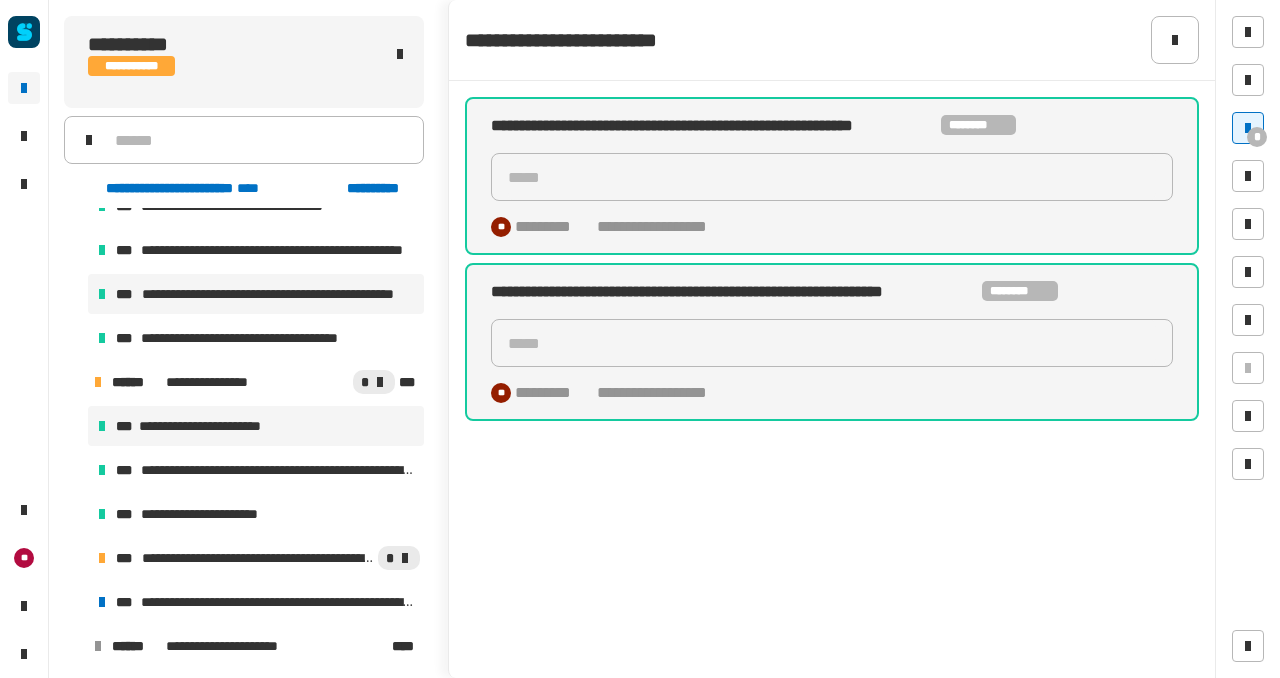 click on "**********" at bounding box center [256, 426] 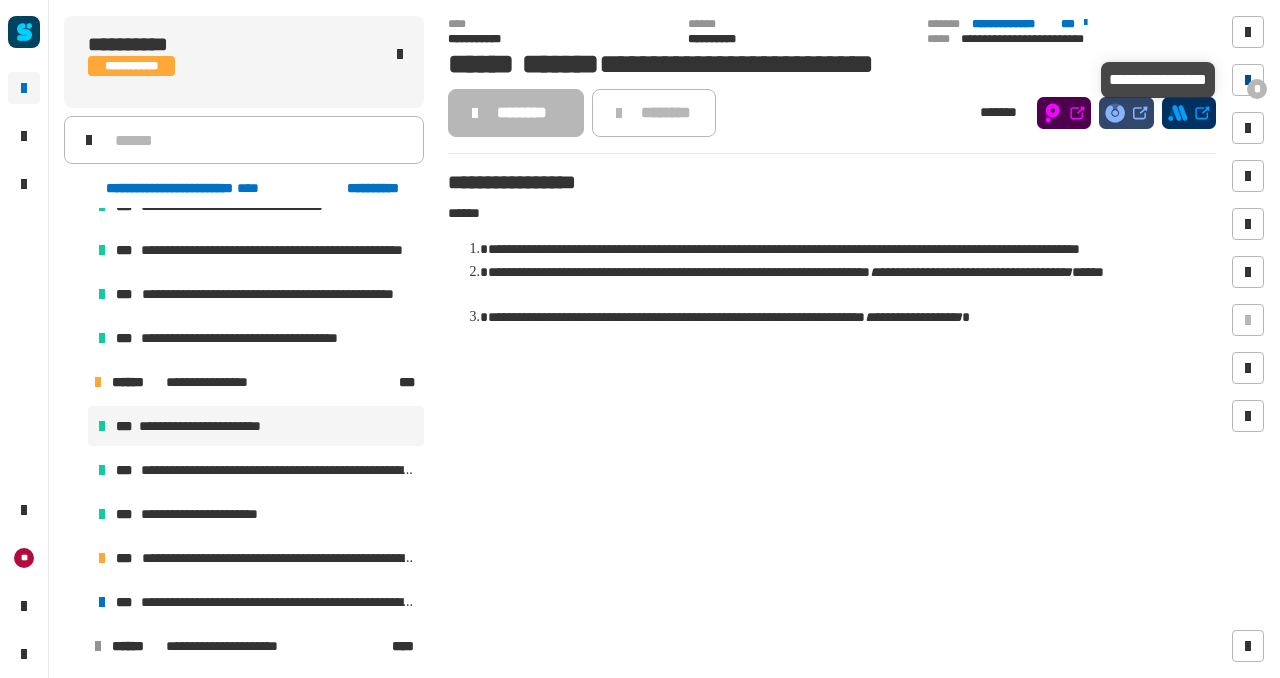 click on "*" at bounding box center [1257, 89] 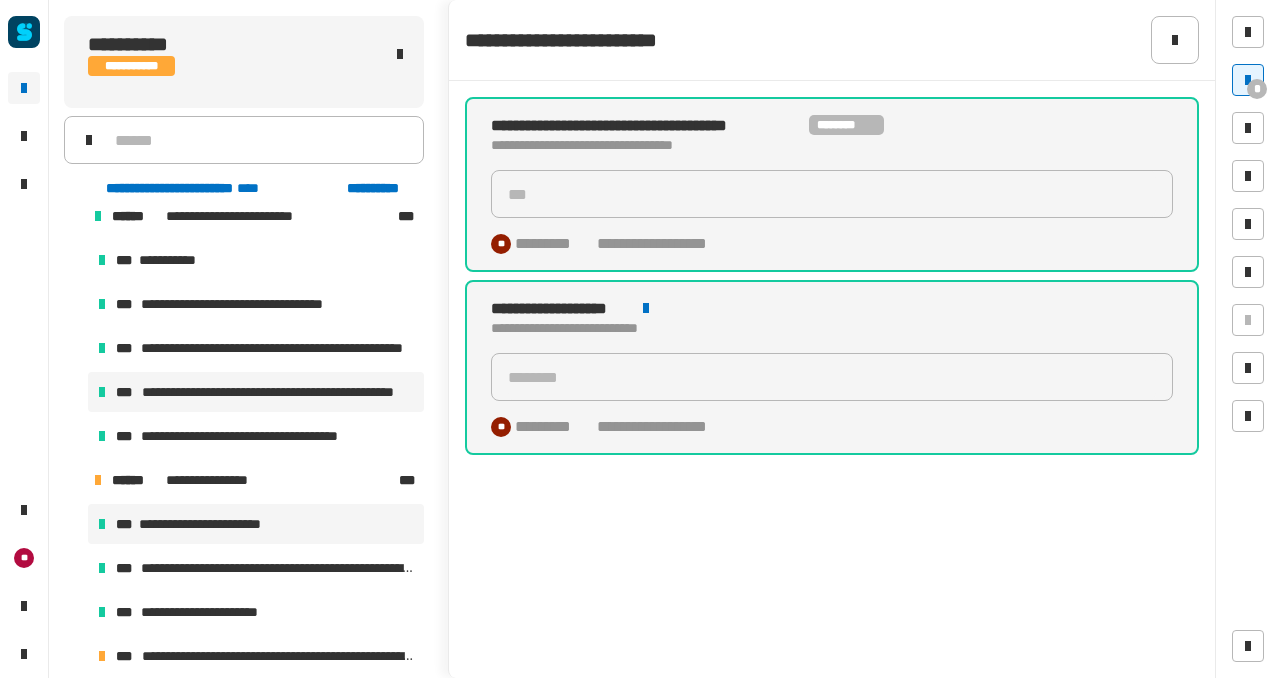 scroll, scrollTop: 1149, scrollLeft: 0, axis: vertical 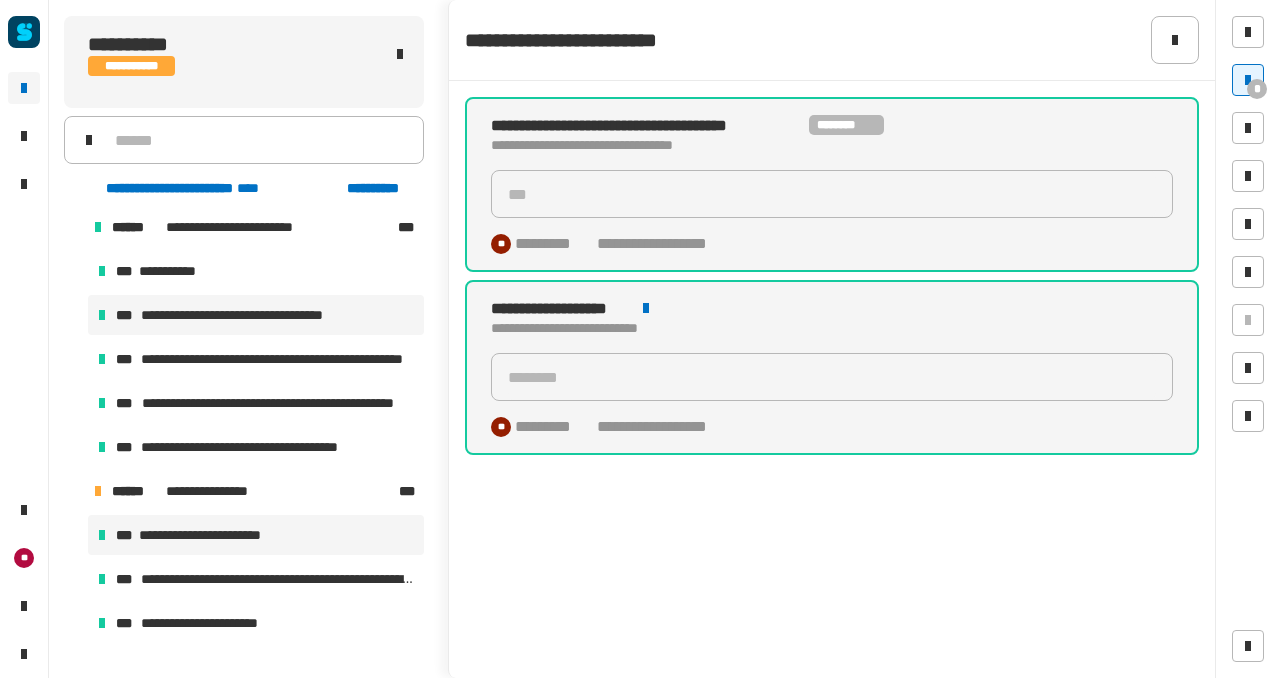 click on "**********" at bounding box center [254, 315] 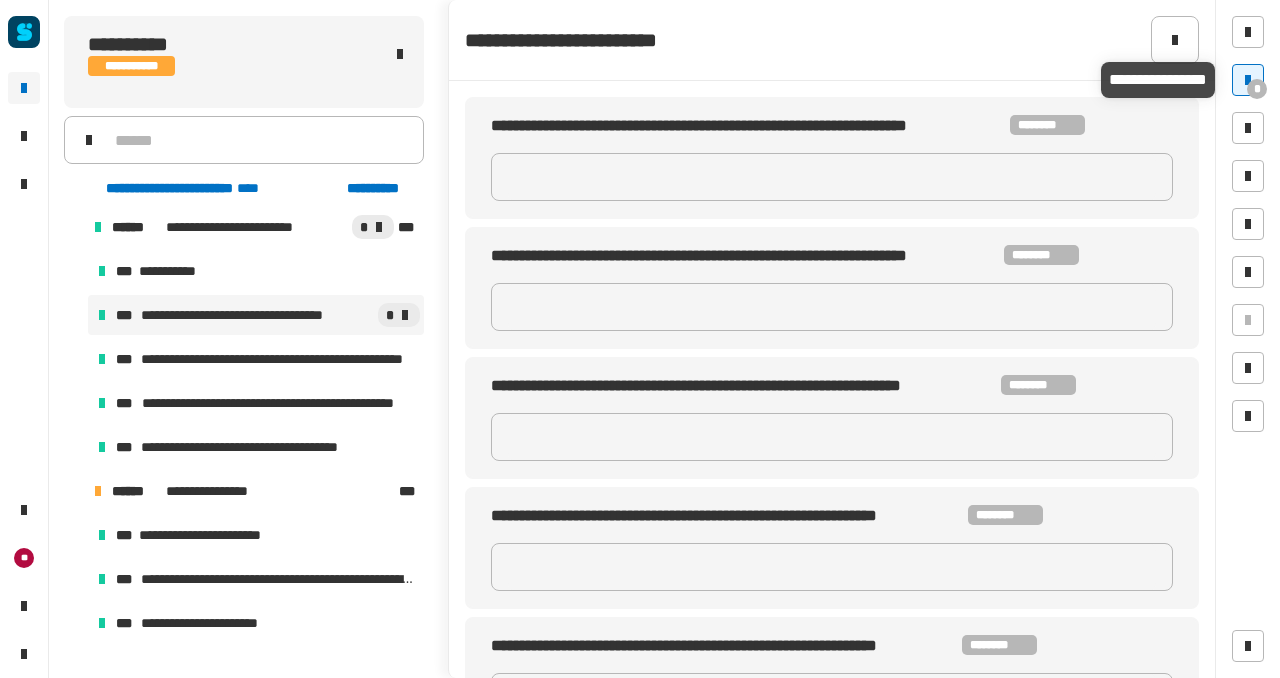 click at bounding box center [1248, 80] 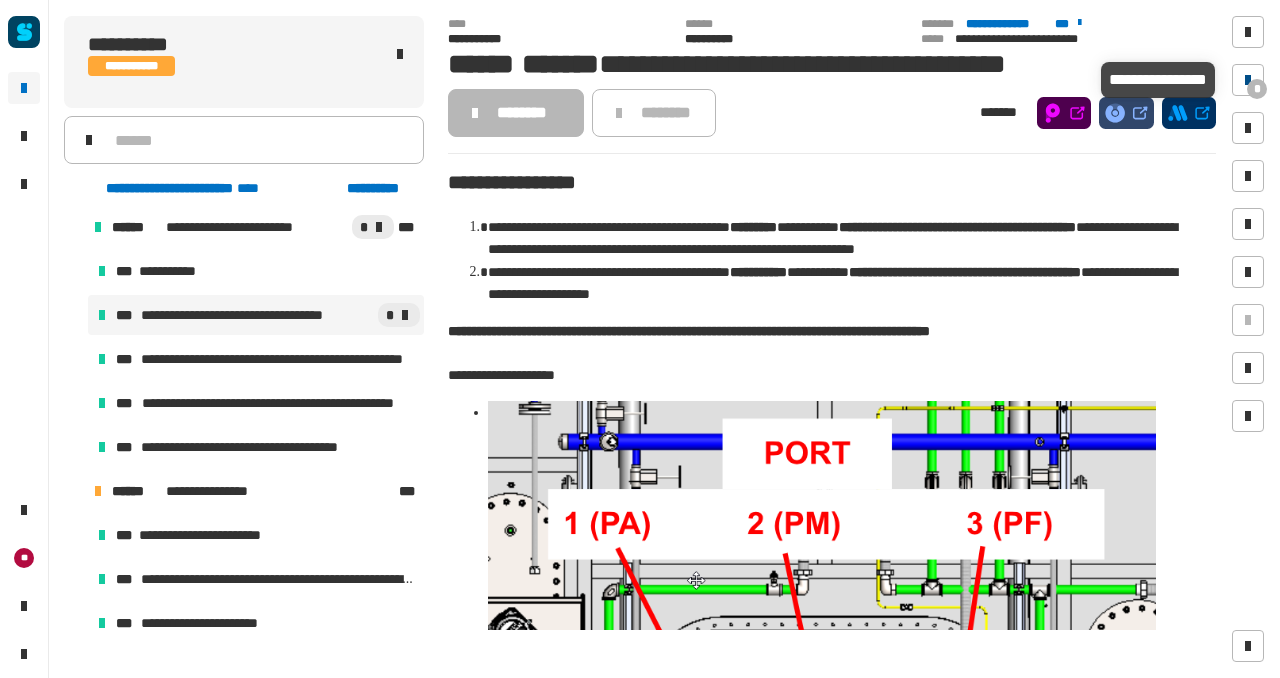 click at bounding box center [1248, 80] 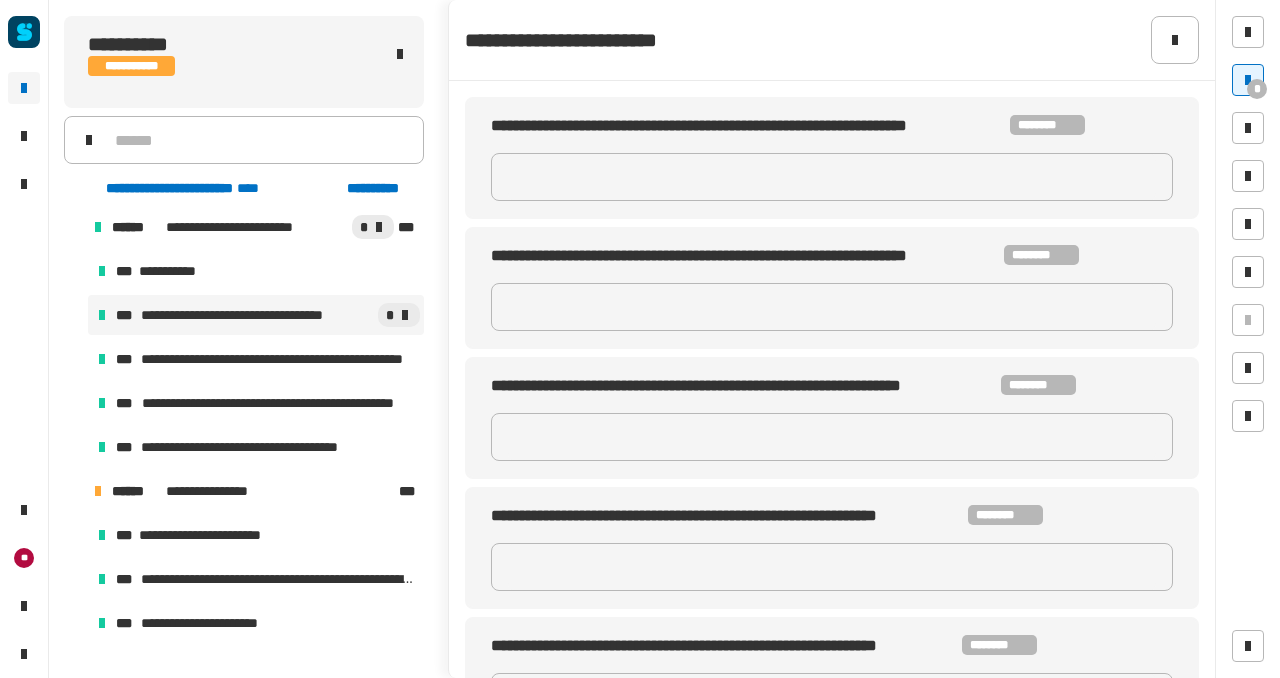 click on "**********" at bounding box center (254, 315) 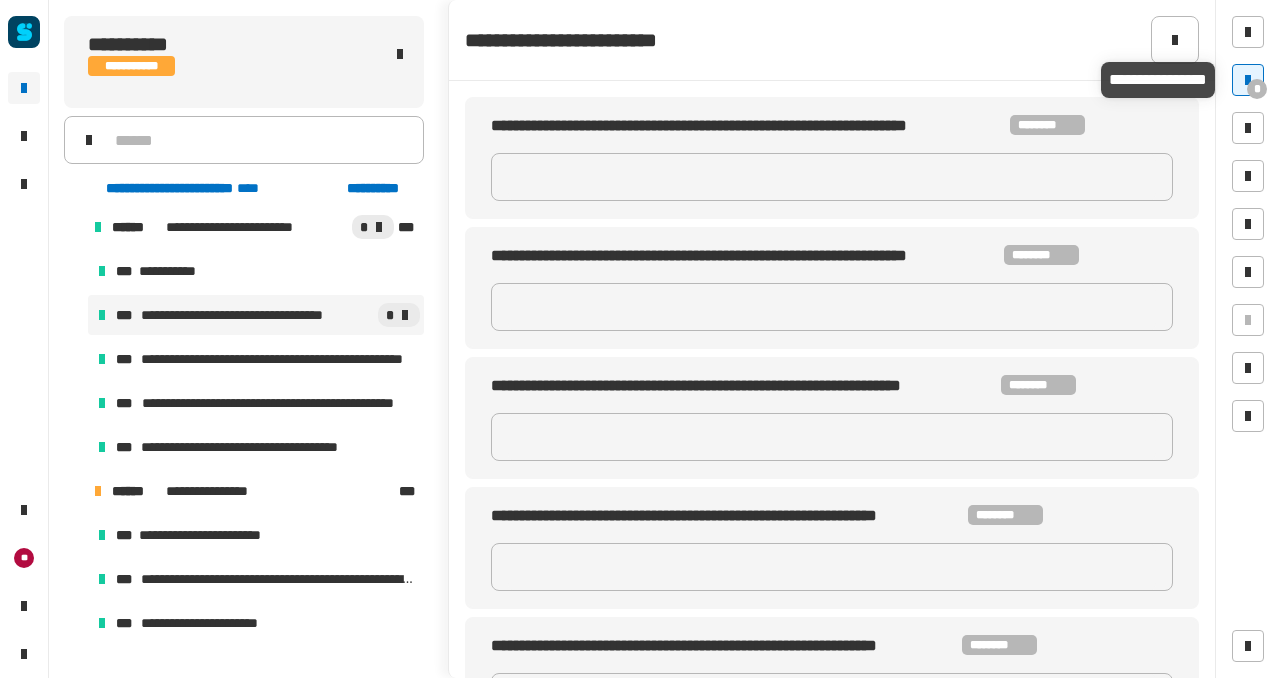 click at bounding box center [1248, 80] 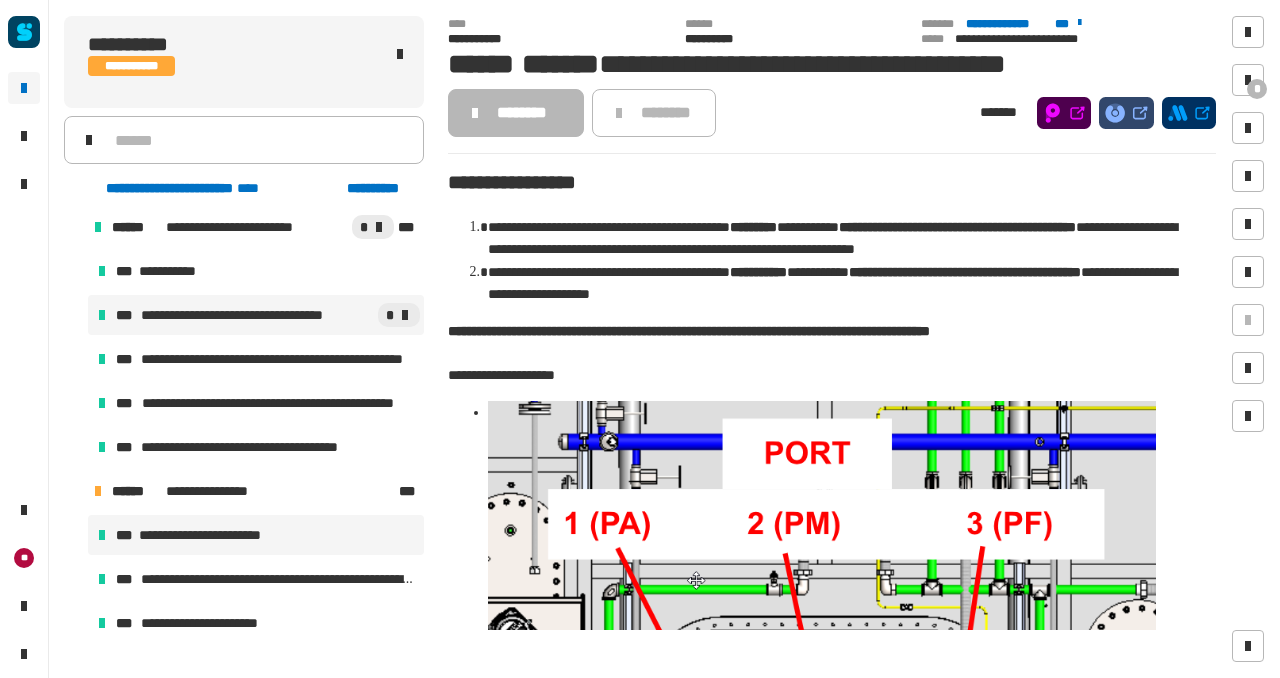 click on "**********" at bounding box center [217, 535] 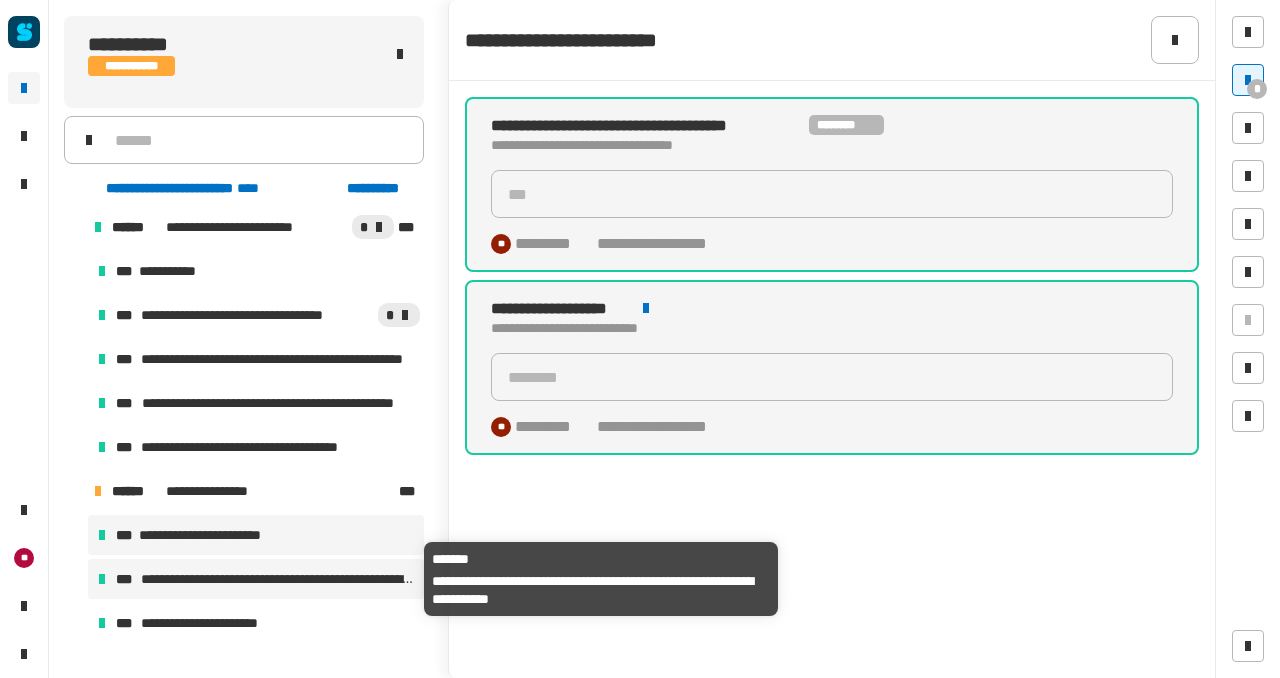 click on "**********" at bounding box center (278, 579) 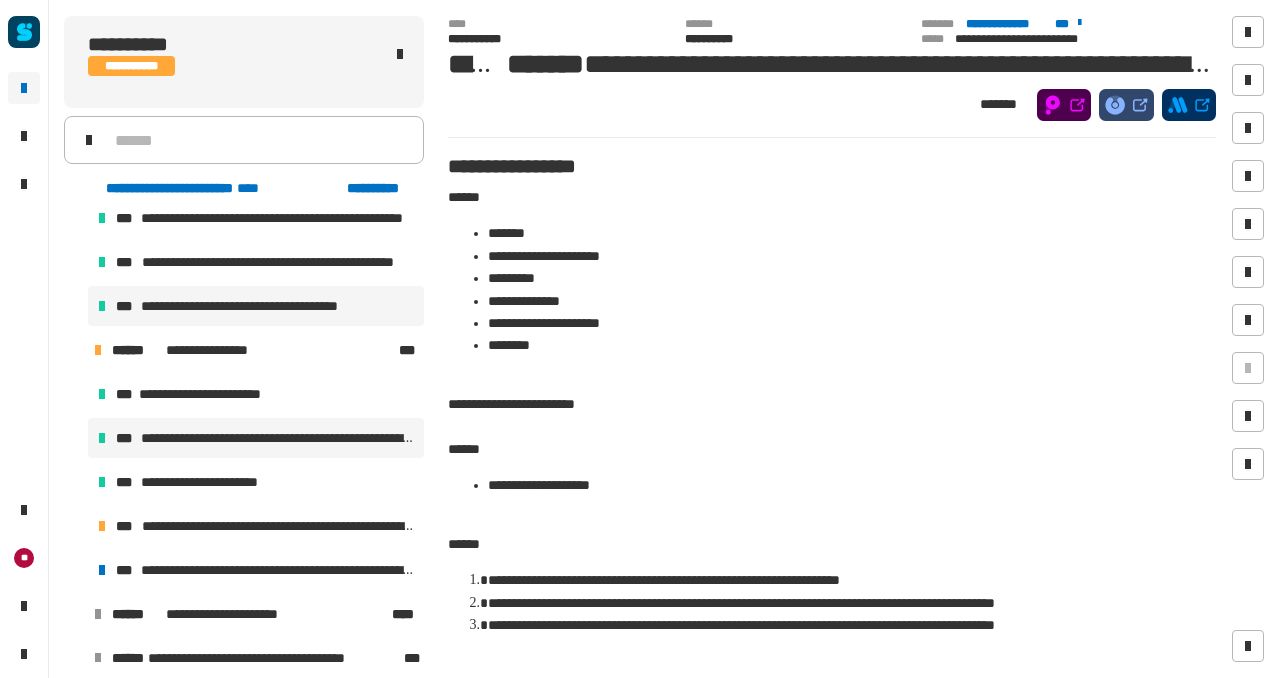 scroll, scrollTop: 1304, scrollLeft: 0, axis: vertical 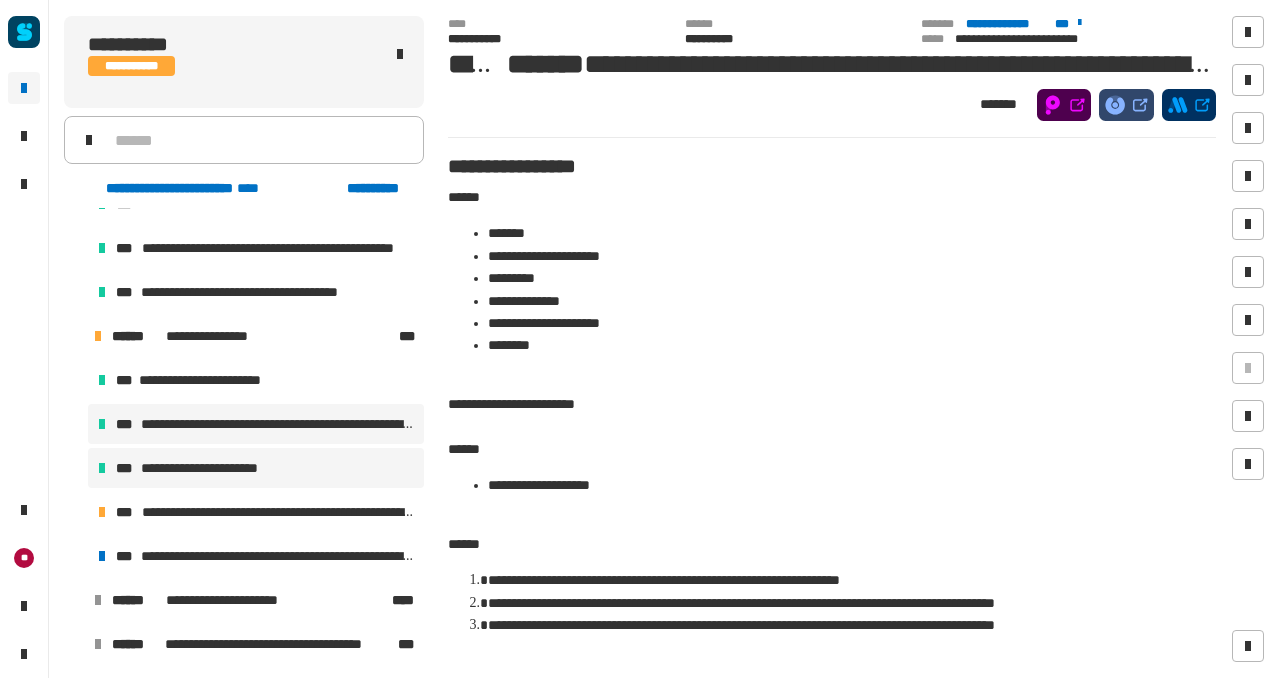 click on "**********" at bounding box center (211, 468) 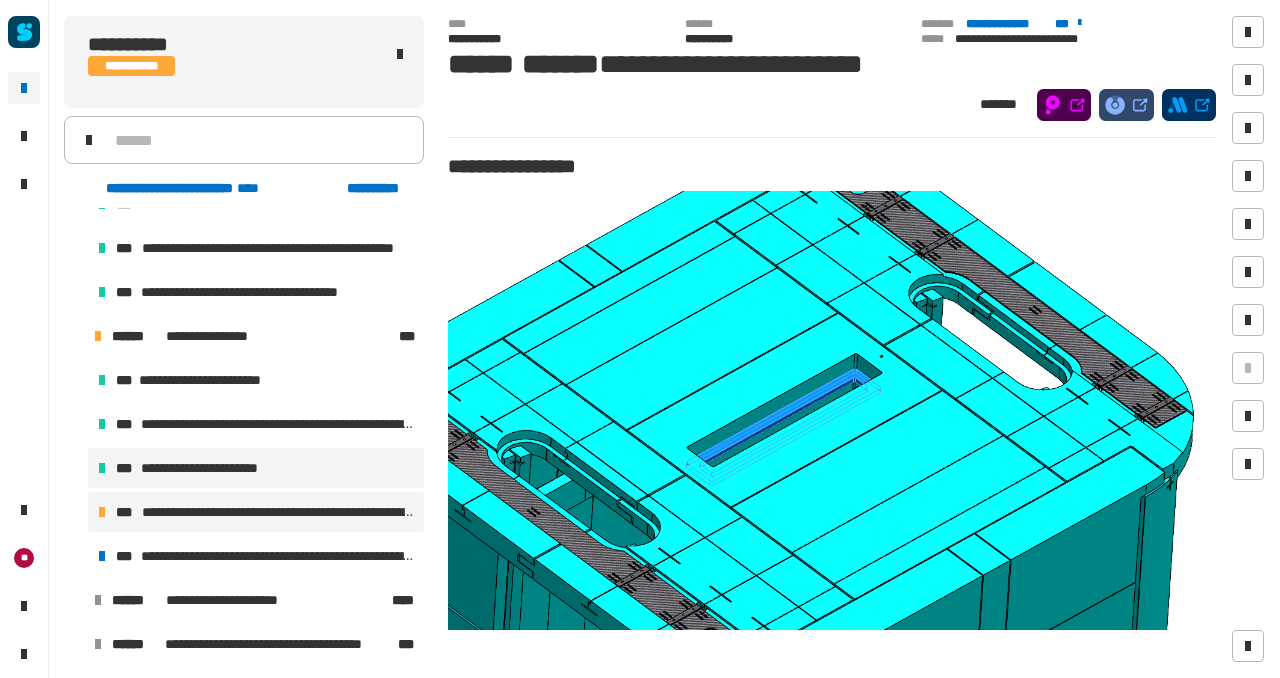 click on "**********" at bounding box center [279, 512] 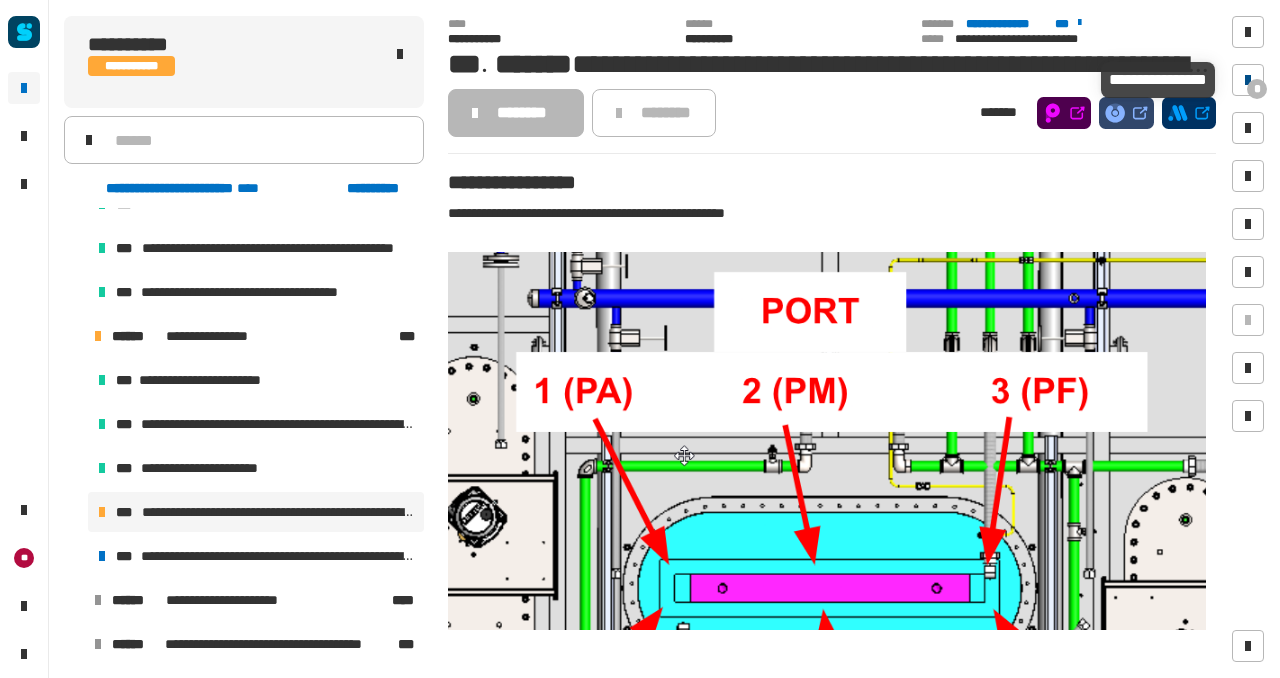click at bounding box center [1248, 80] 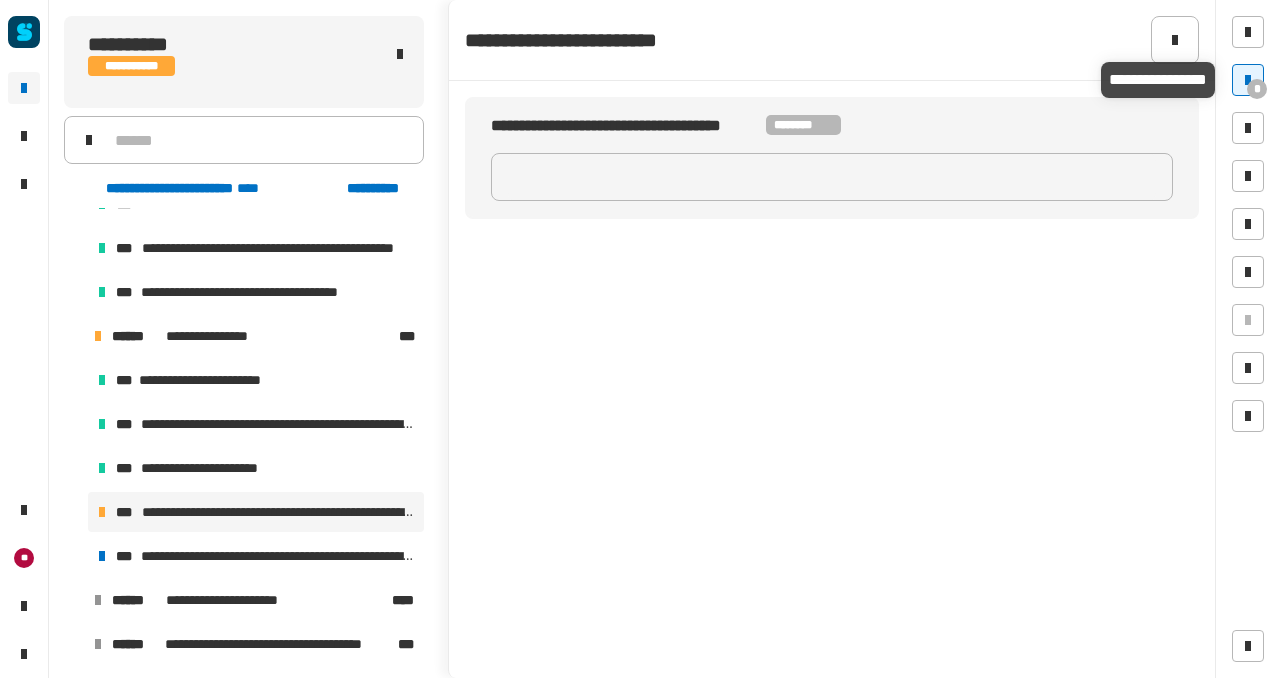 click at bounding box center (1248, 80) 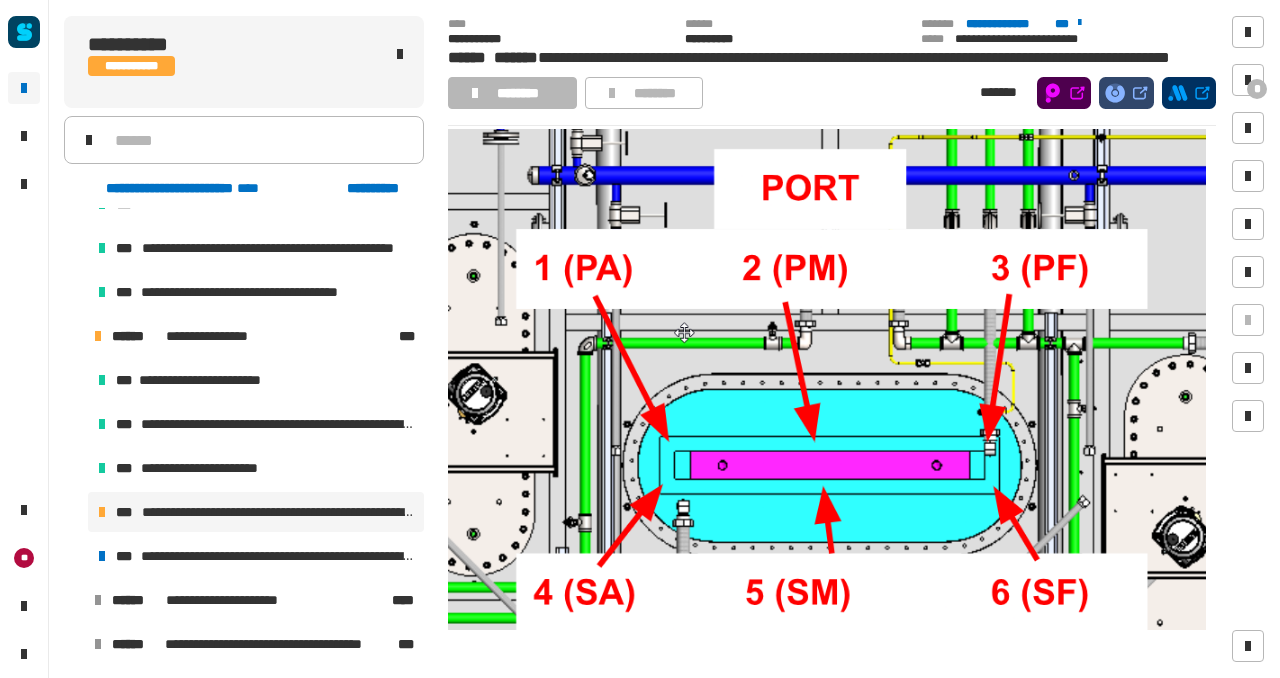 scroll, scrollTop: 86, scrollLeft: 0, axis: vertical 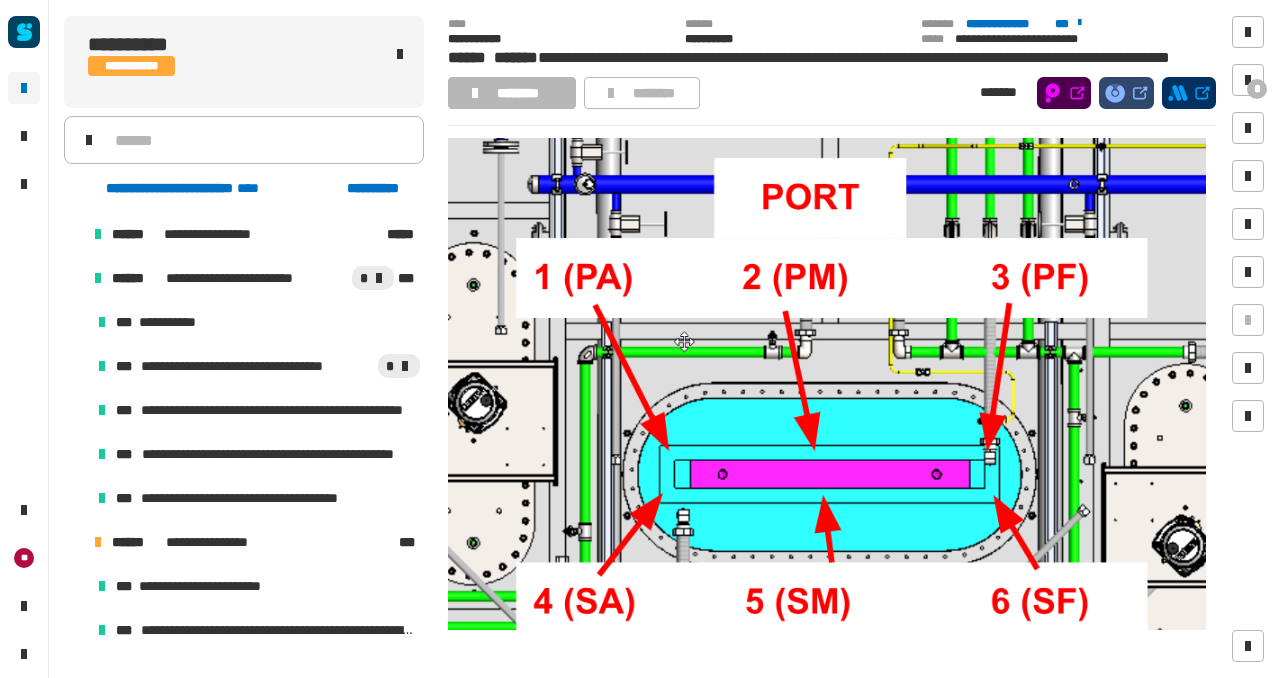 click on "**********" at bounding box center (256, 410) 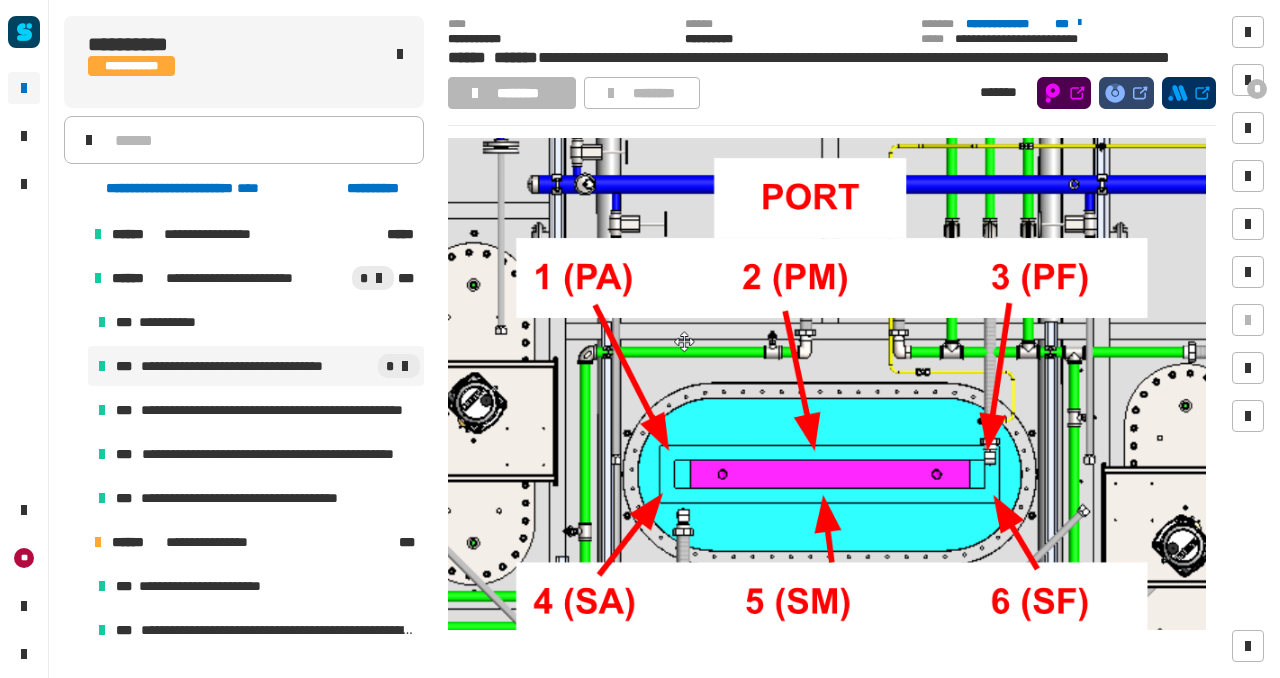 click on "**********" at bounding box center (254, 366) 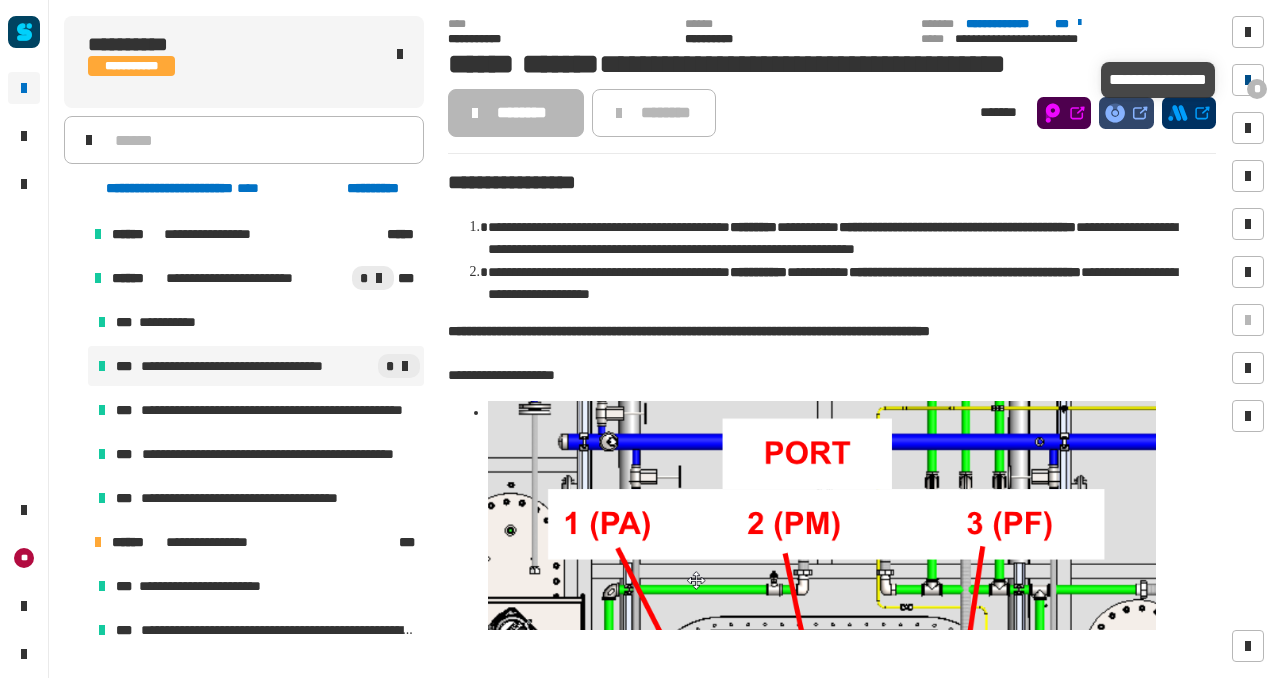click at bounding box center [1248, 80] 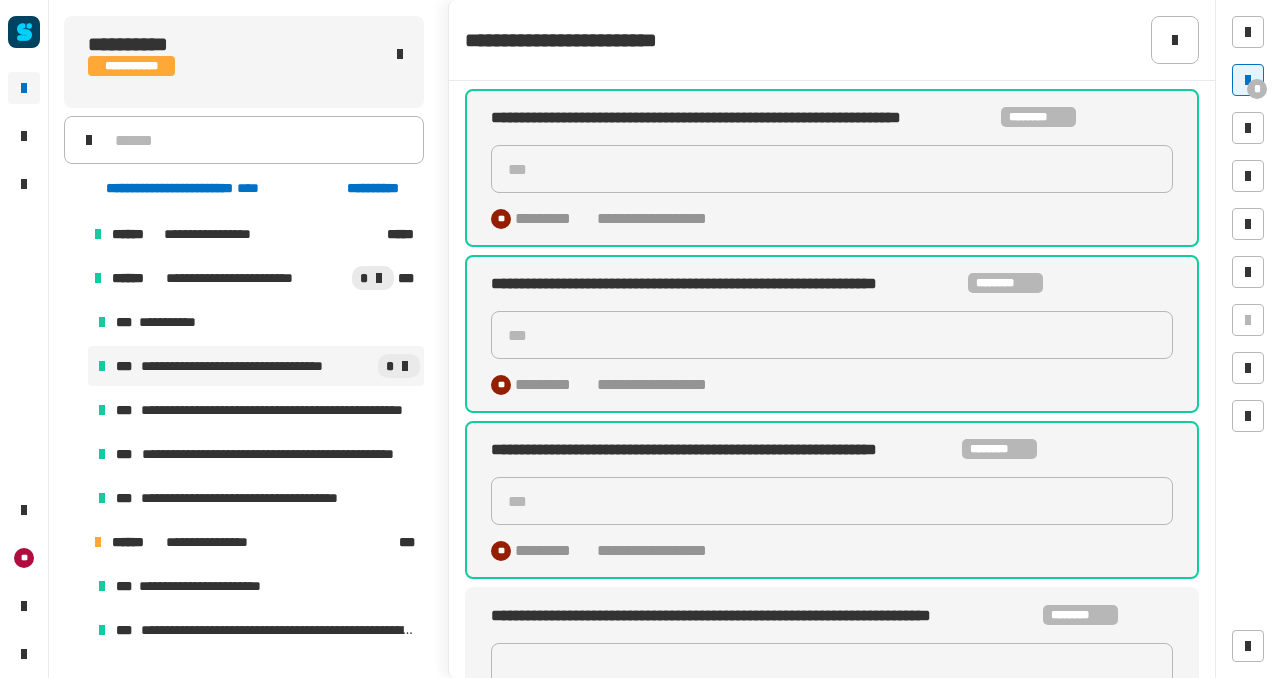 scroll, scrollTop: 371, scrollLeft: 0, axis: vertical 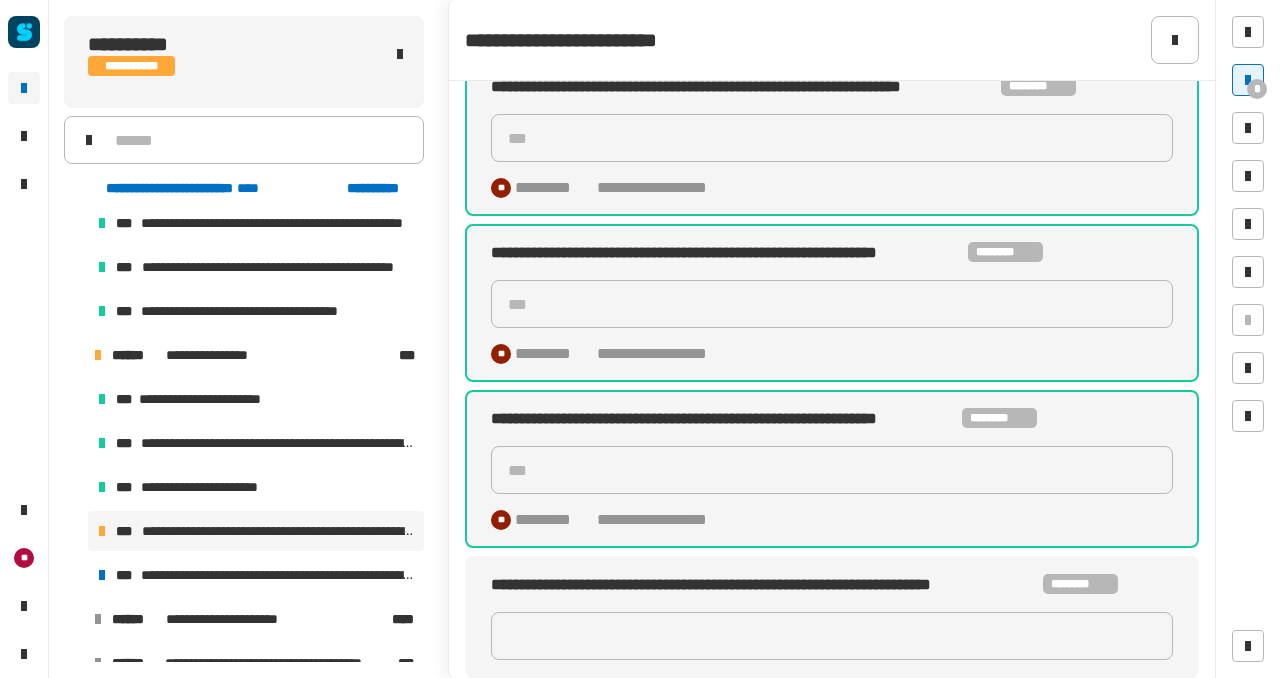 click on "**********" at bounding box center (256, 531) 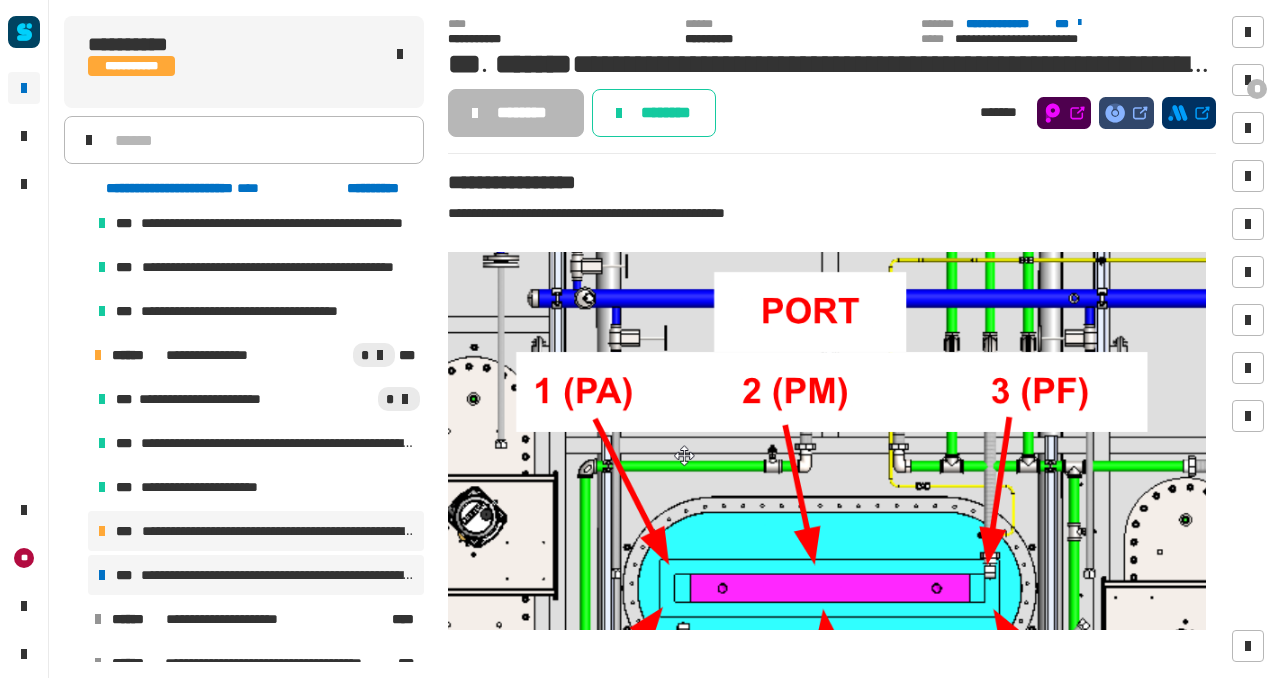 click on "**********" at bounding box center (256, 575) 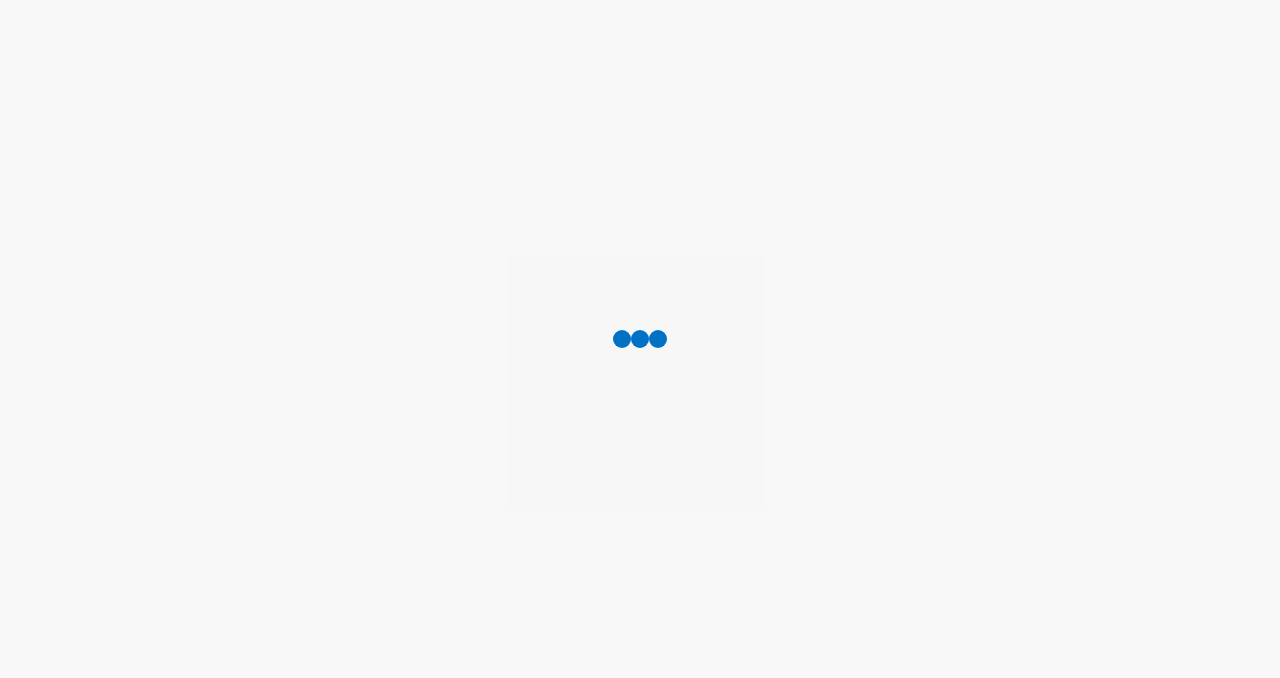 scroll, scrollTop: 0, scrollLeft: 0, axis: both 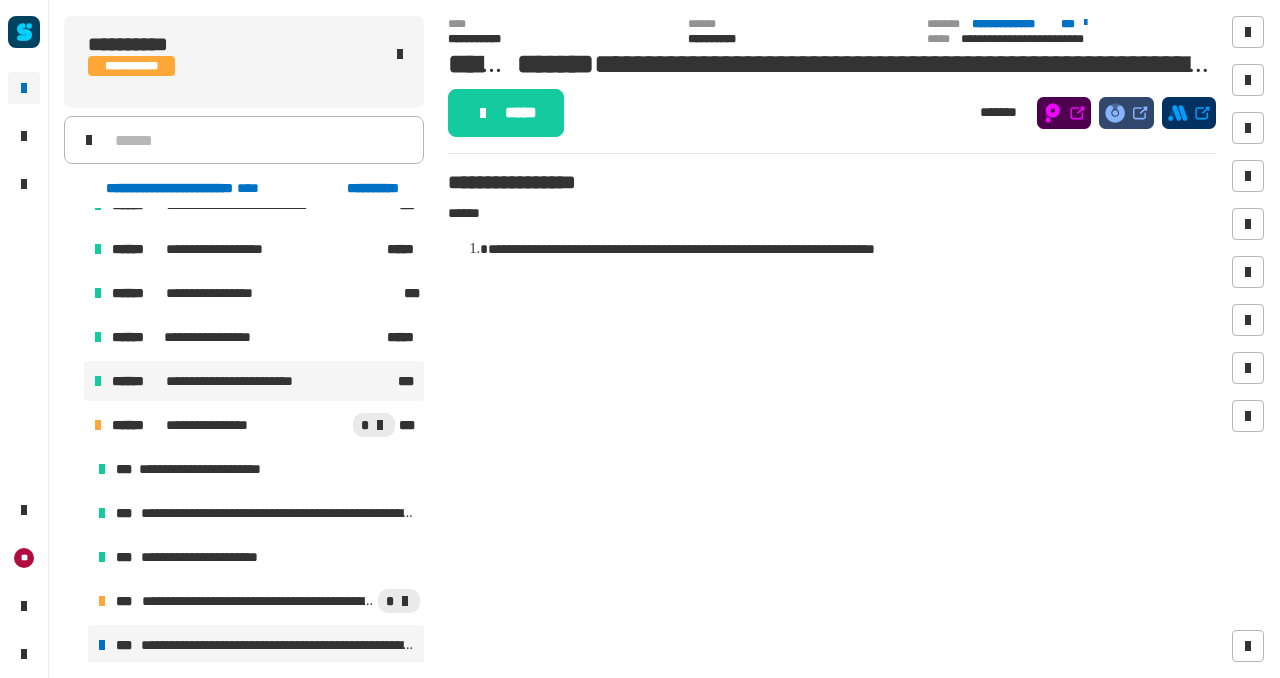 click on "**********" at bounding box center (254, 381) 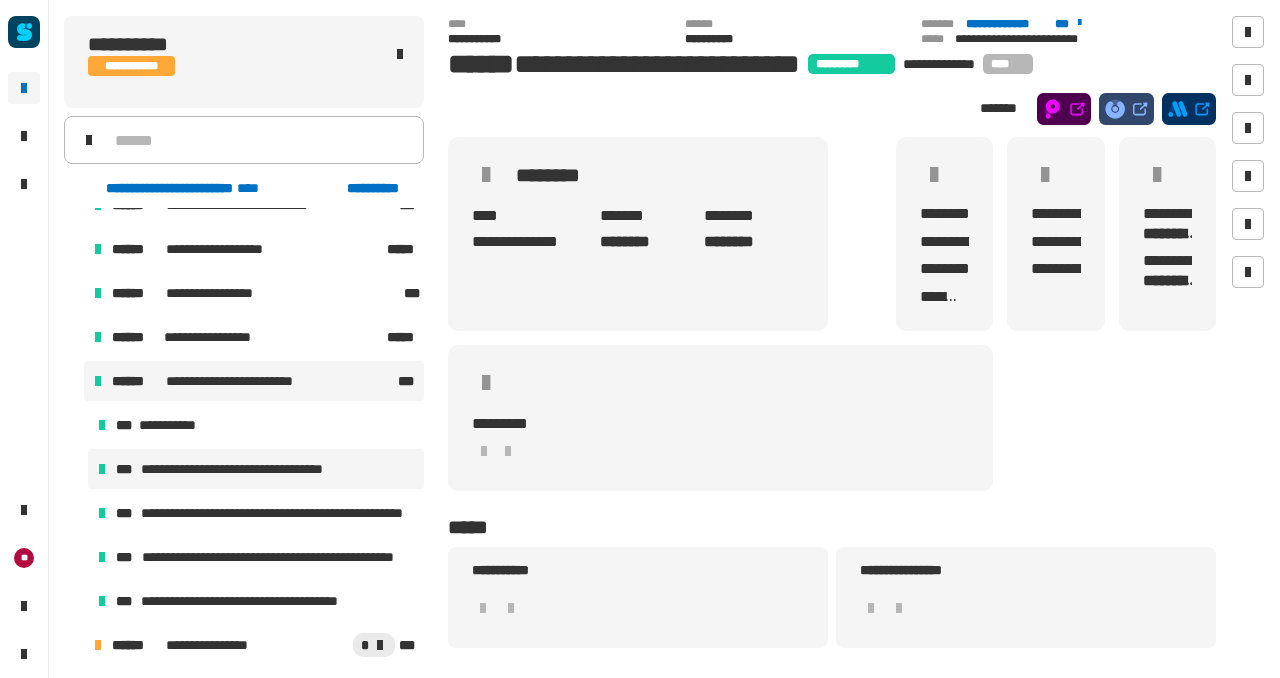 click on "**********" at bounding box center (256, 469) 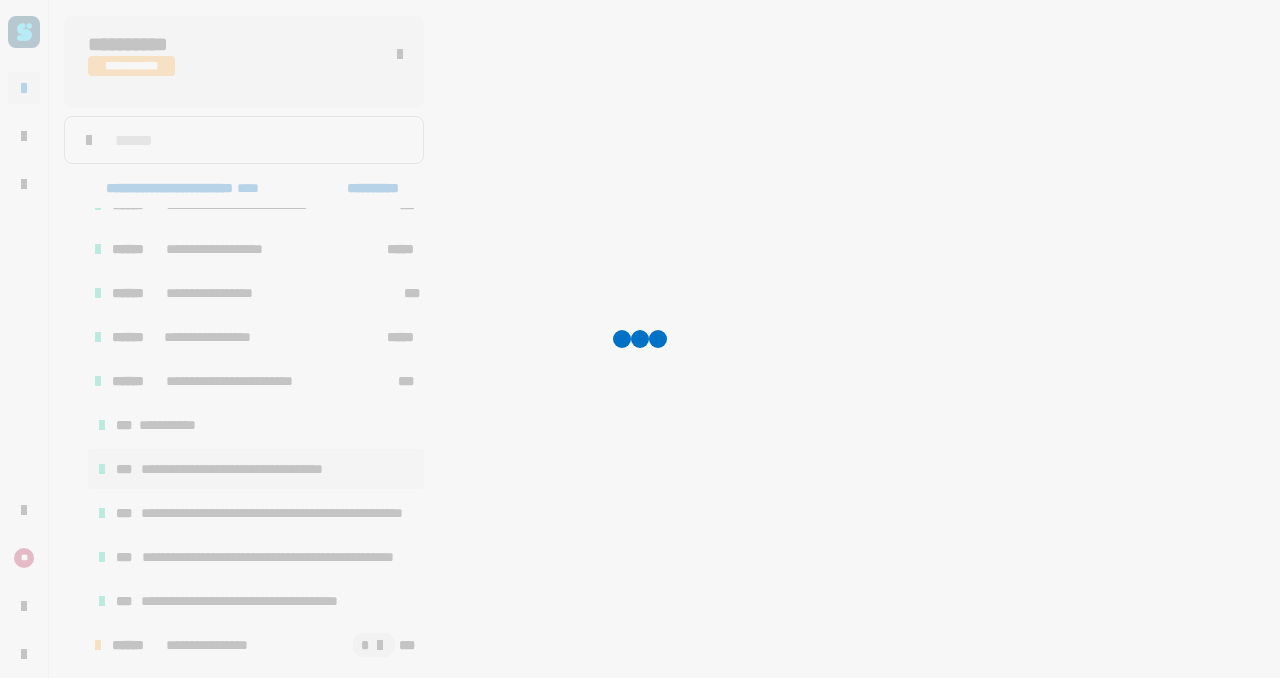 scroll, scrollTop: 1183, scrollLeft: 0, axis: vertical 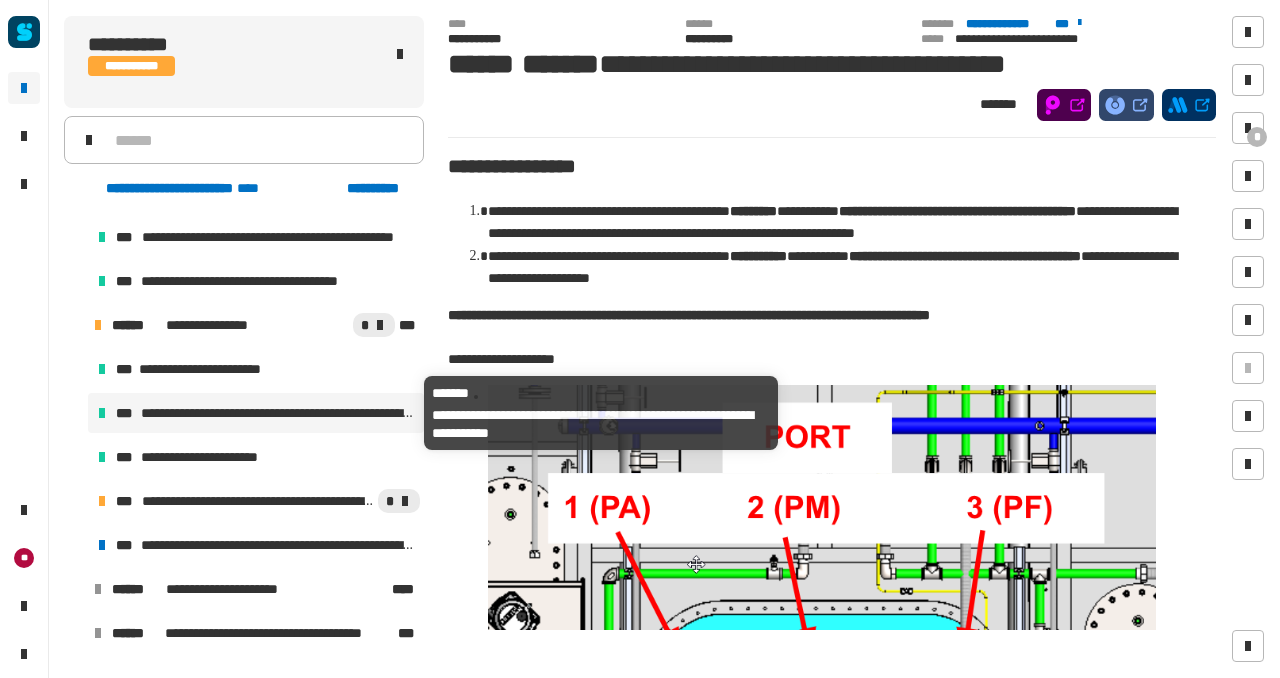 click on "**********" at bounding box center [278, 413] 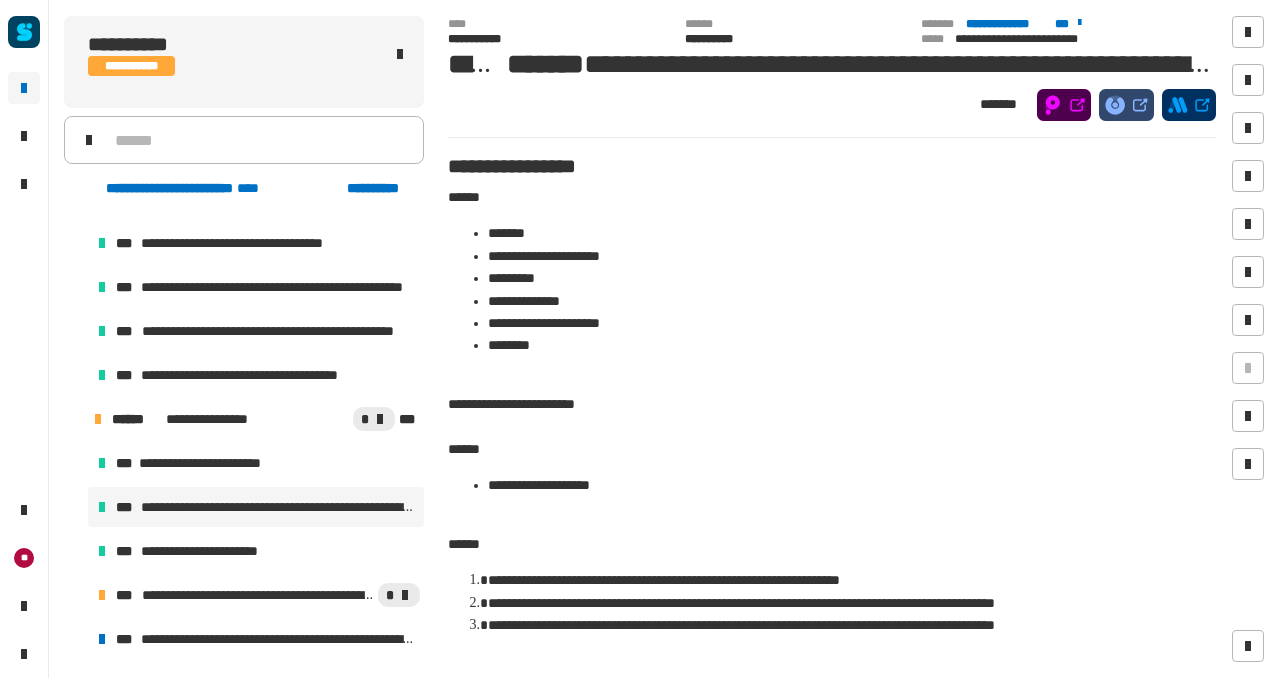 scroll, scrollTop: 1069, scrollLeft: 0, axis: vertical 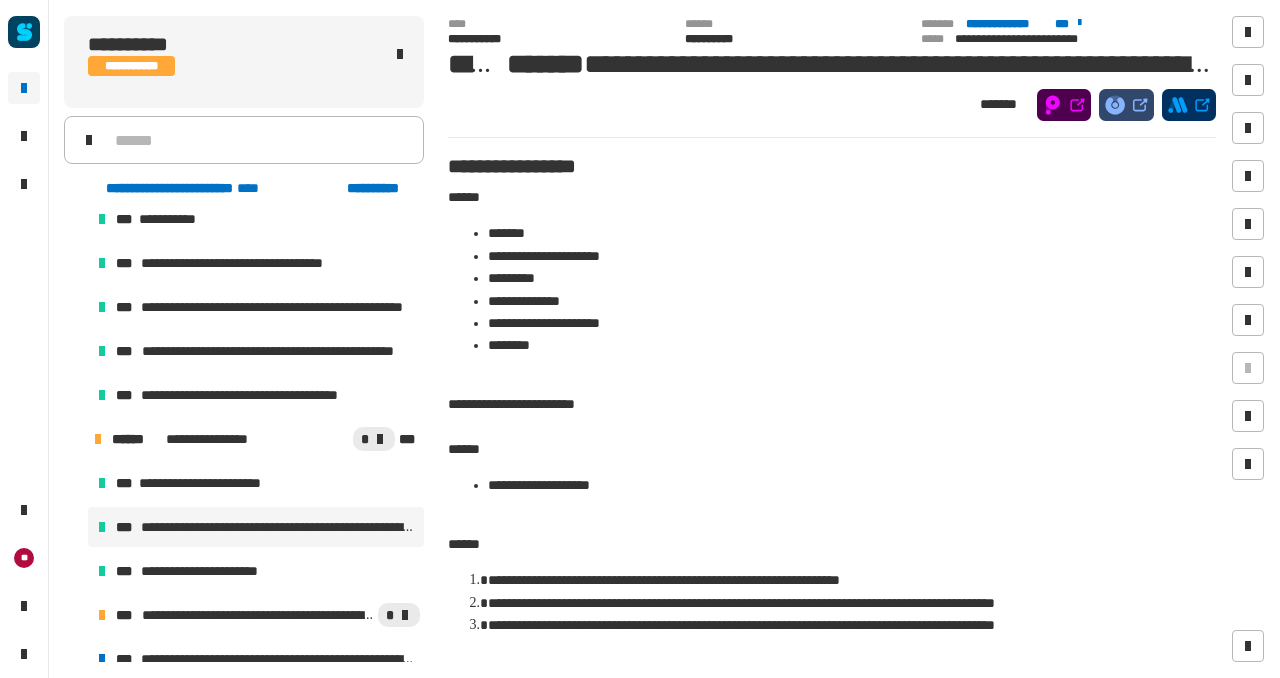click on "**********" at bounding box center (254, 263) 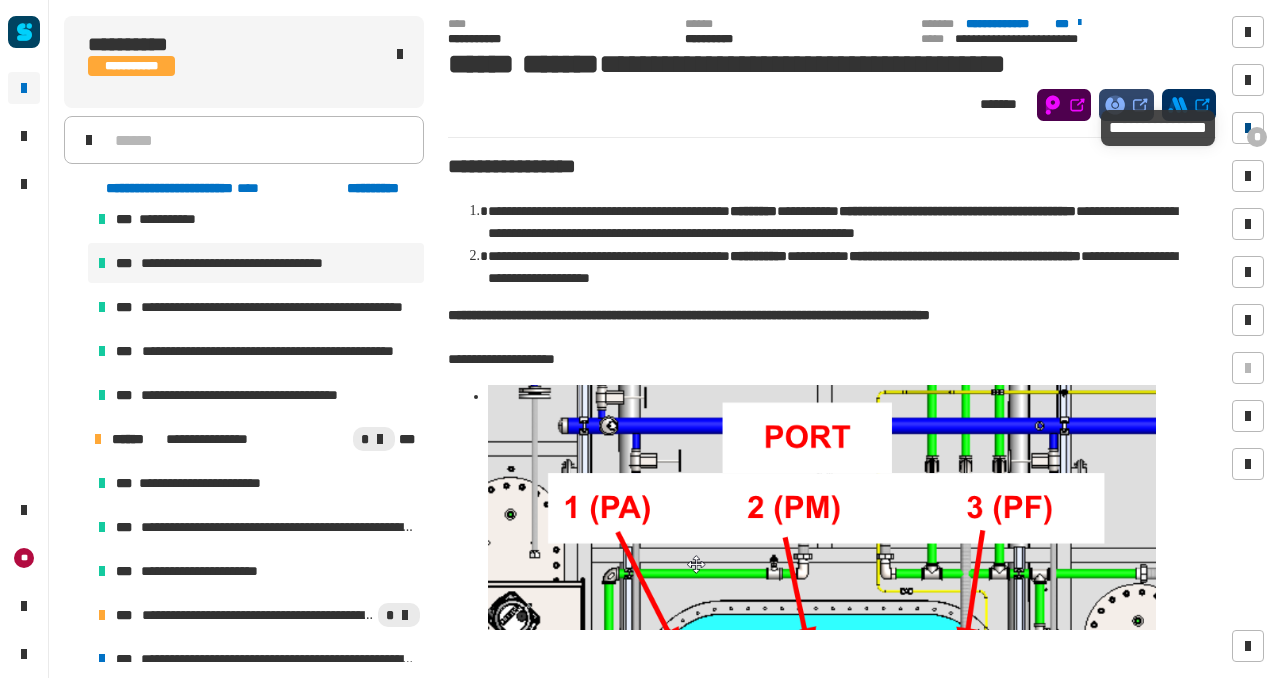 click at bounding box center (1248, 128) 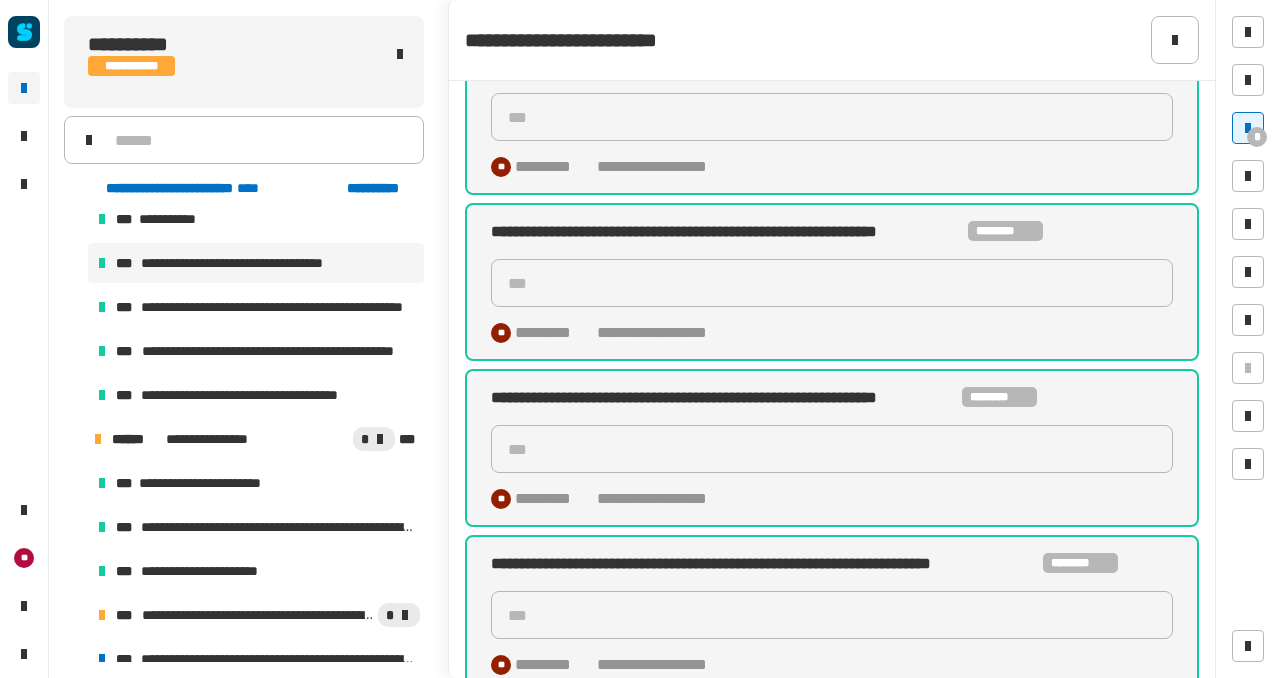 scroll, scrollTop: 407, scrollLeft: 0, axis: vertical 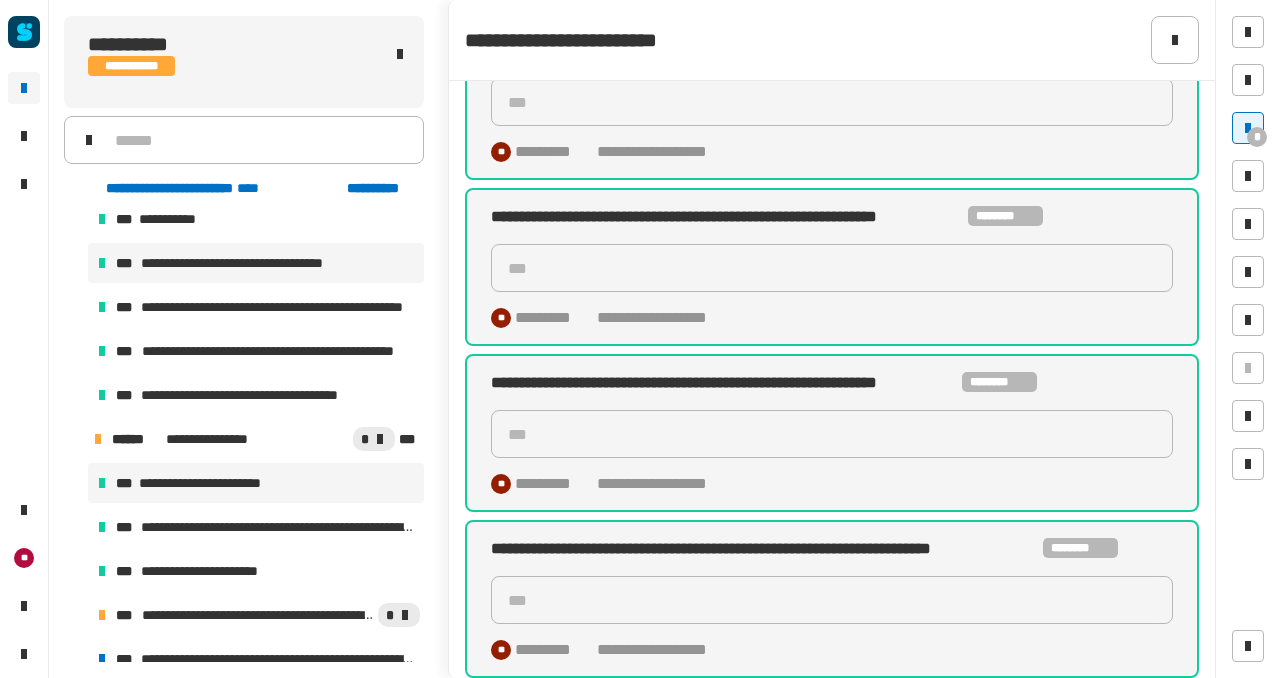 click on "**********" at bounding box center [217, 483] 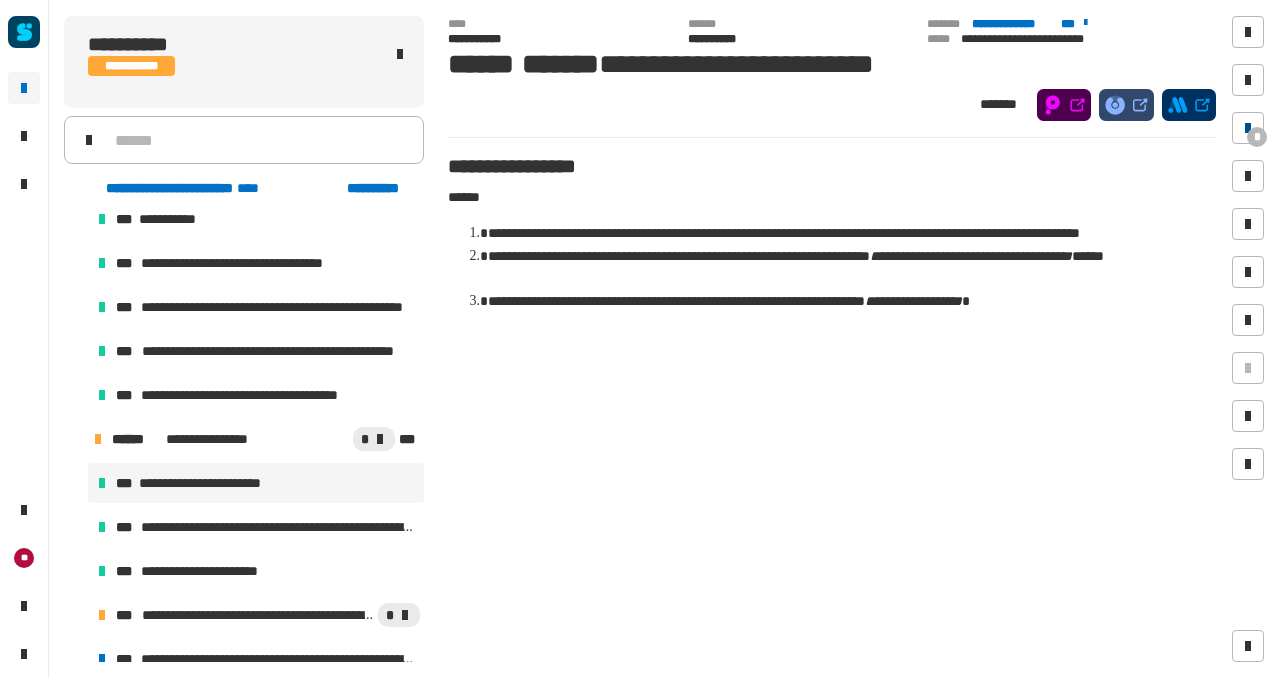 click at bounding box center (1248, 128) 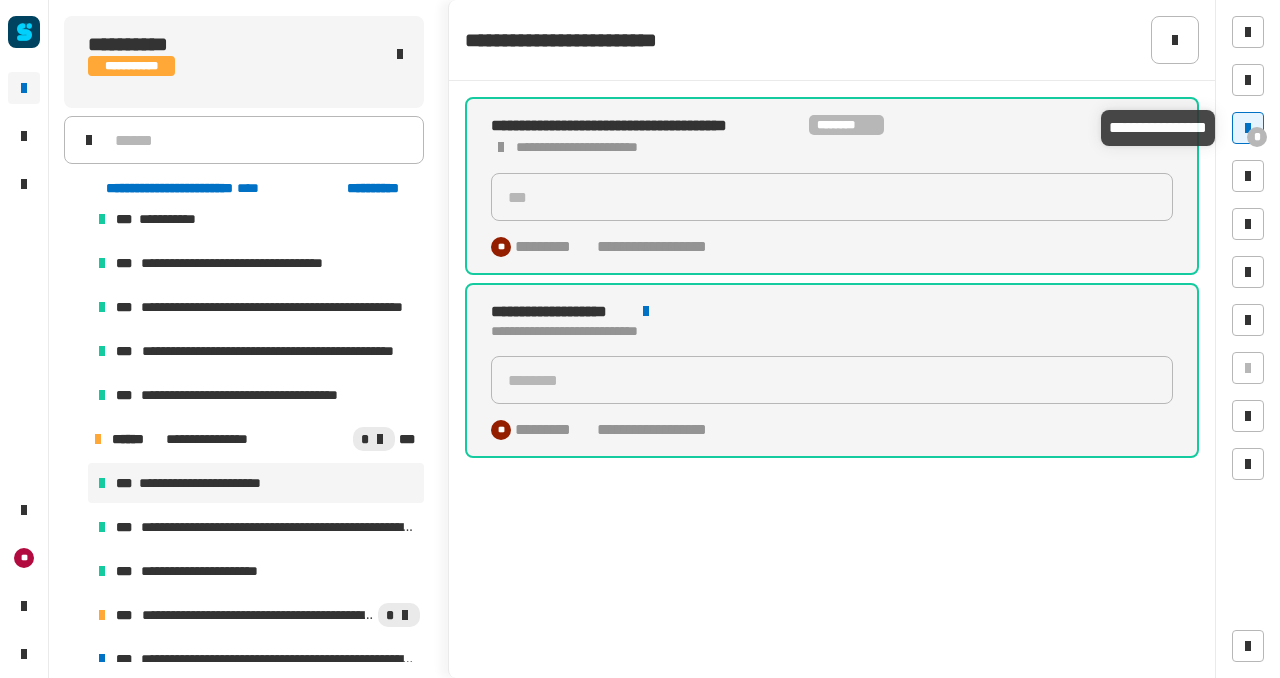 click at bounding box center [1248, 128] 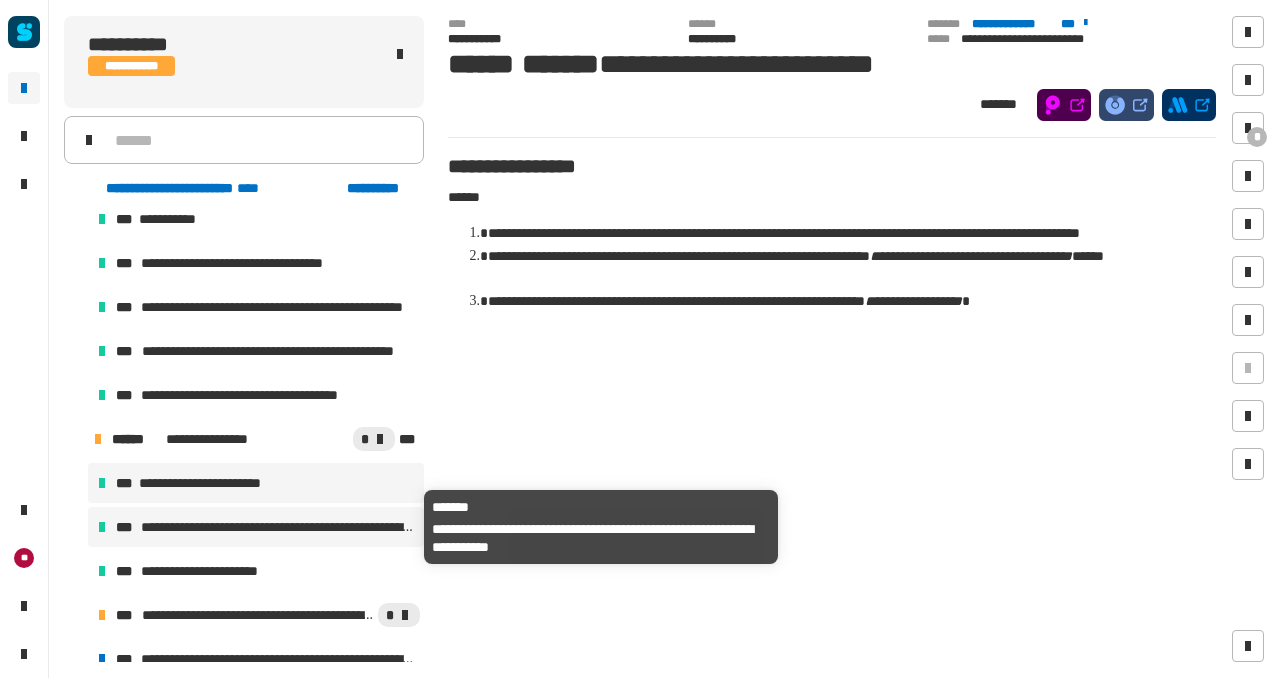click on "**********" at bounding box center (278, 527) 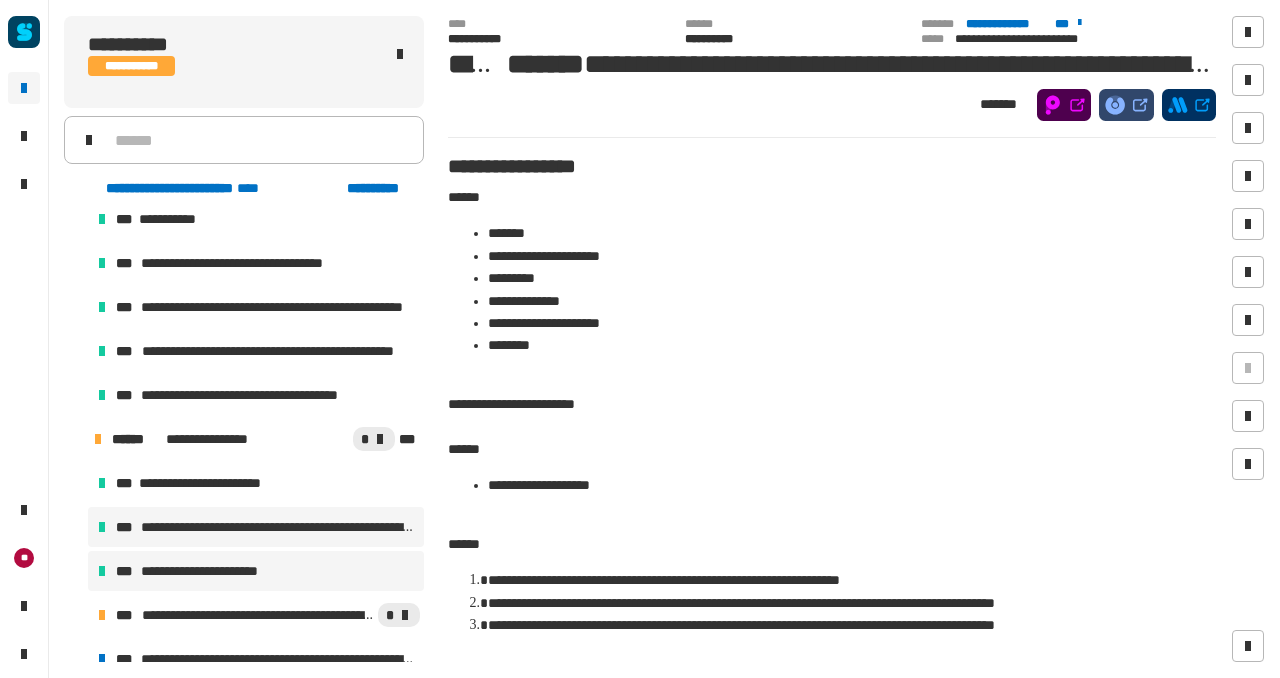 click on "**********" at bounding box center [211, 571] 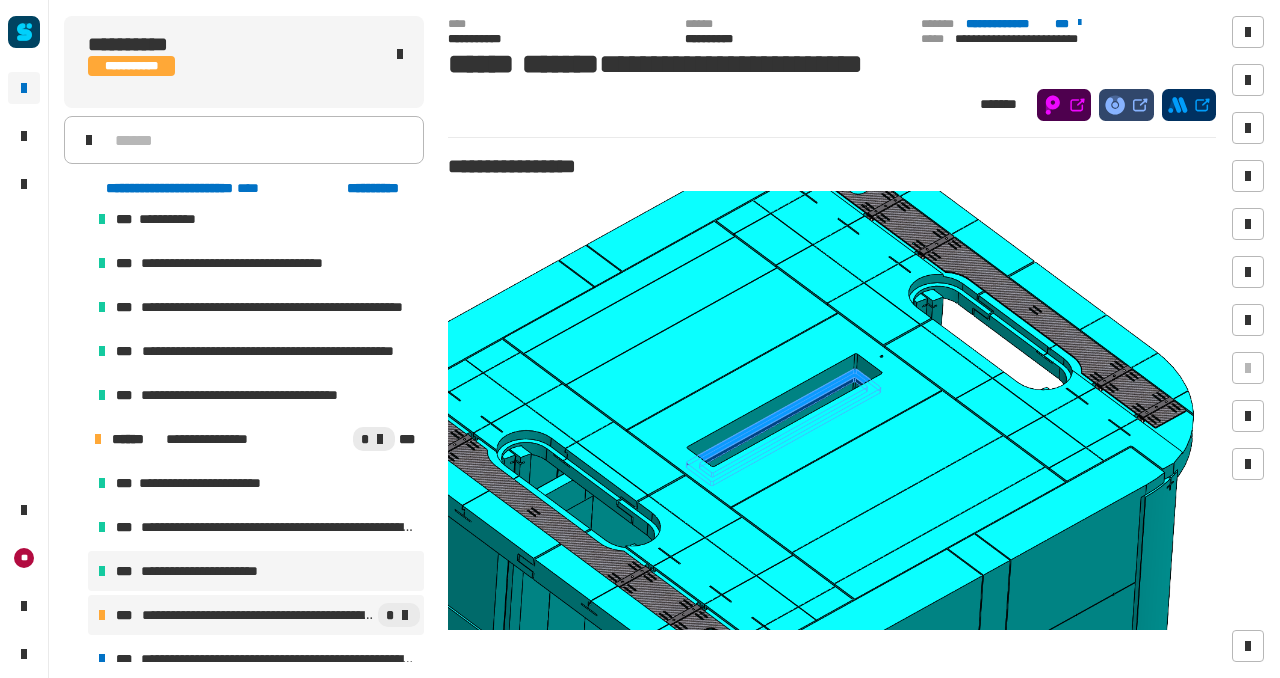 click on "**********" at bounding box center [258, 615] 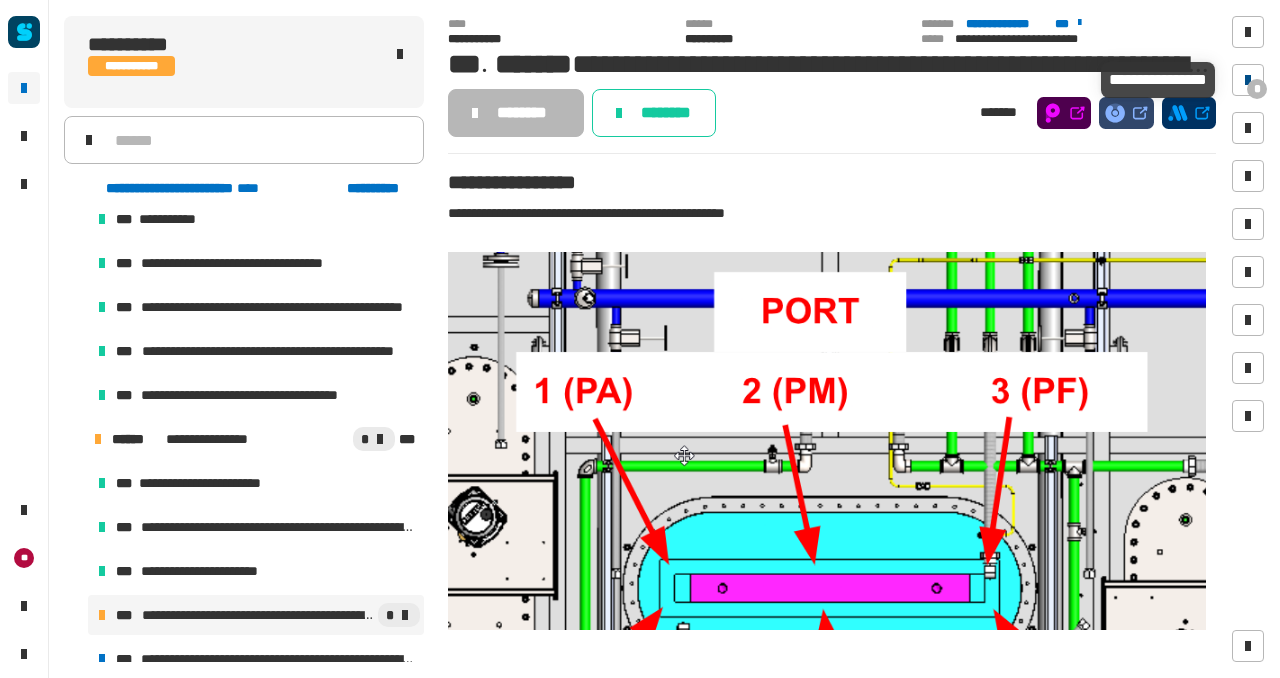 click at bounding box center [1248, 80] 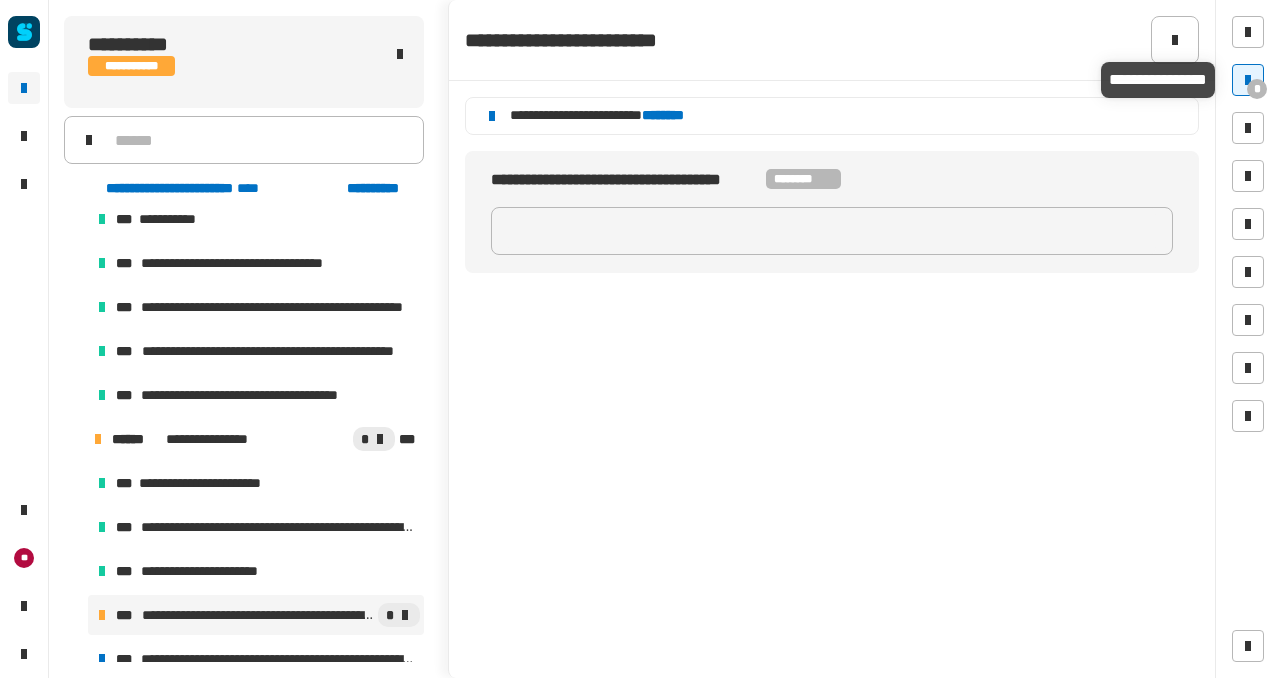 click at bounding box center [1248, 80] 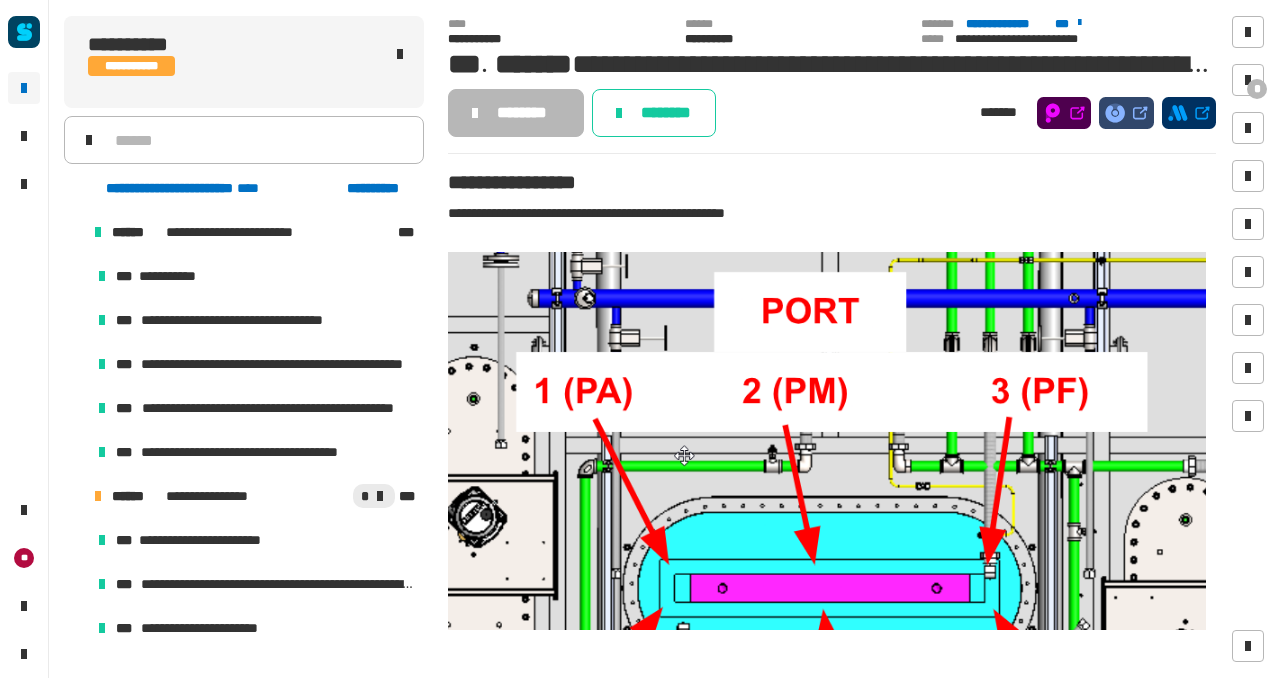 scroll, scrollTop: 1038, scrollLeft: 0, axis: vertical 